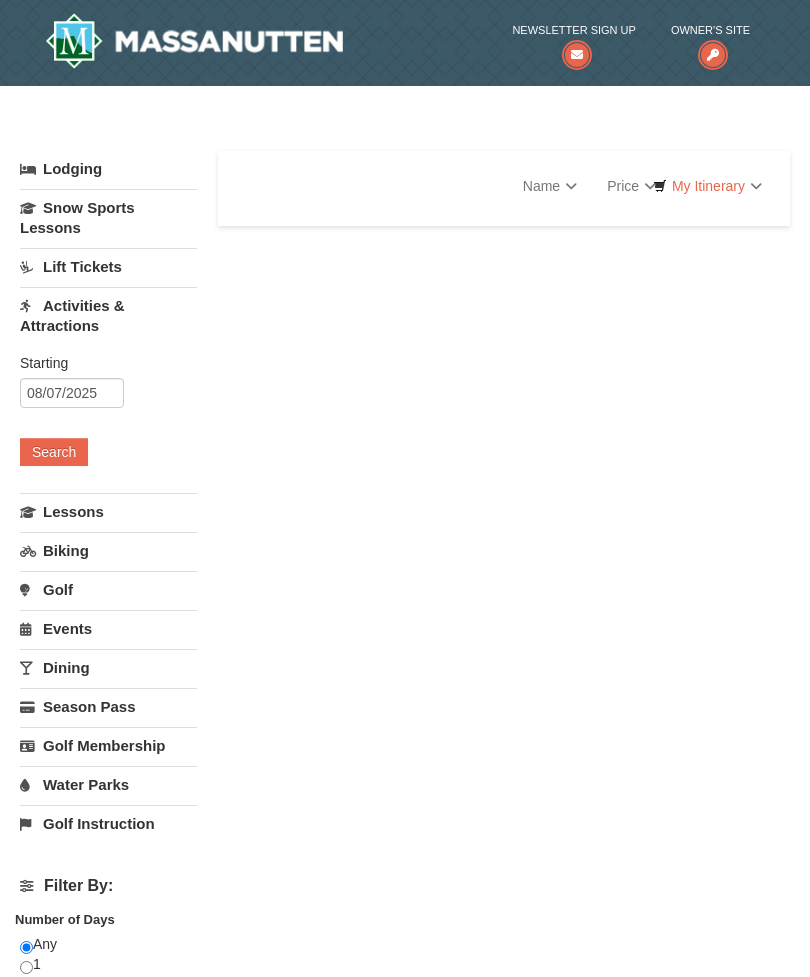scroll, scrollTop: 0, scrollLeft: 0, axis: both 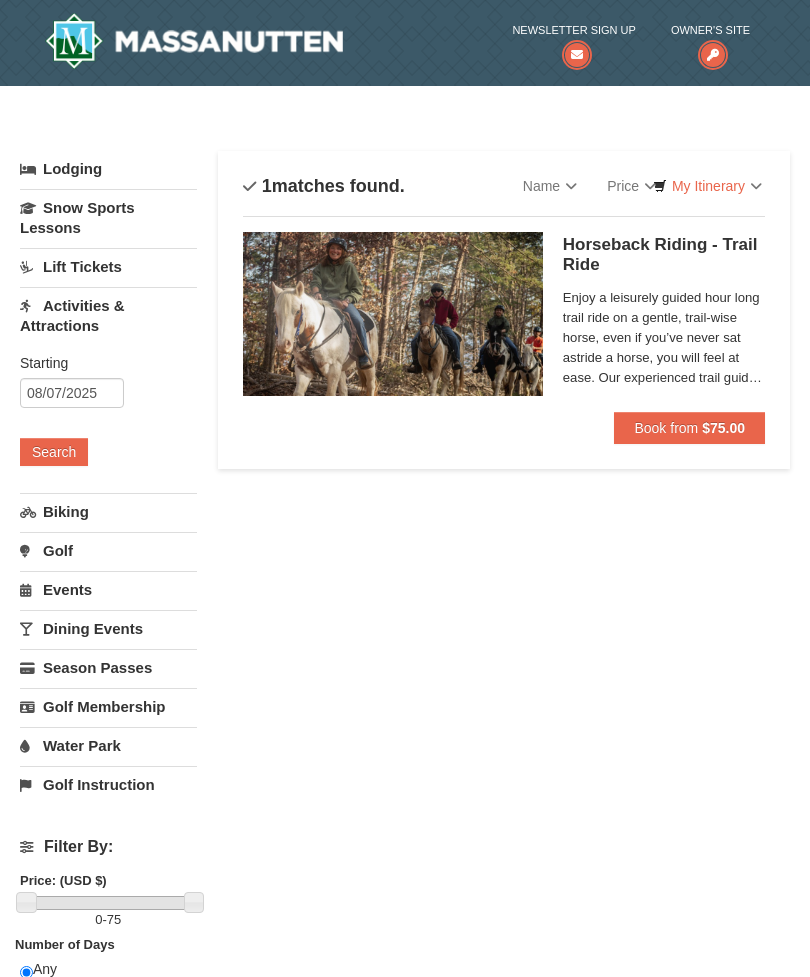 click on "Book from" at bounding box center [666, 428] 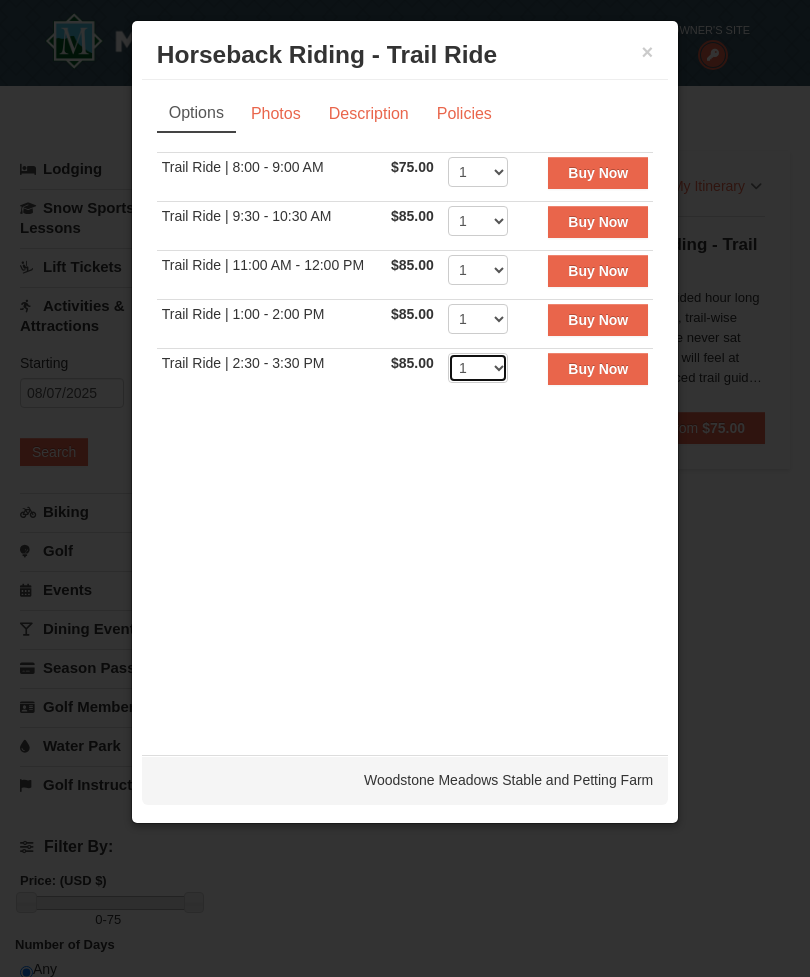 click on "1
2
3
4
5
6
7
8
9
10
11
12" at bounding box center [478, 368] 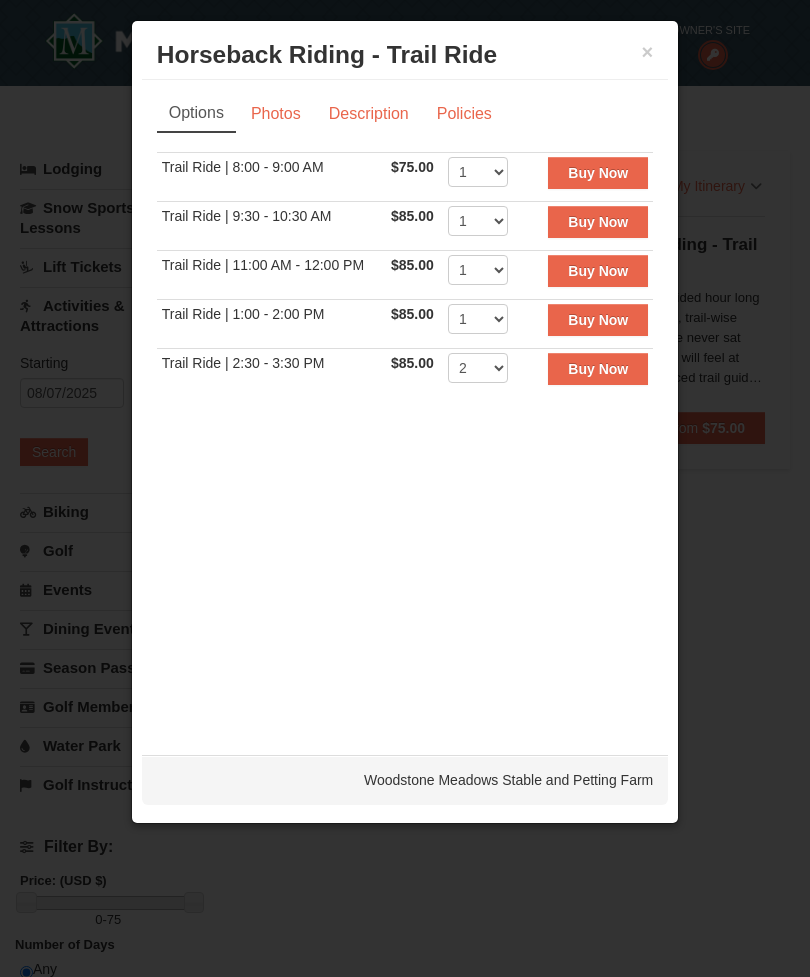 click on "Buy Now" at bounding box center [598, 369] 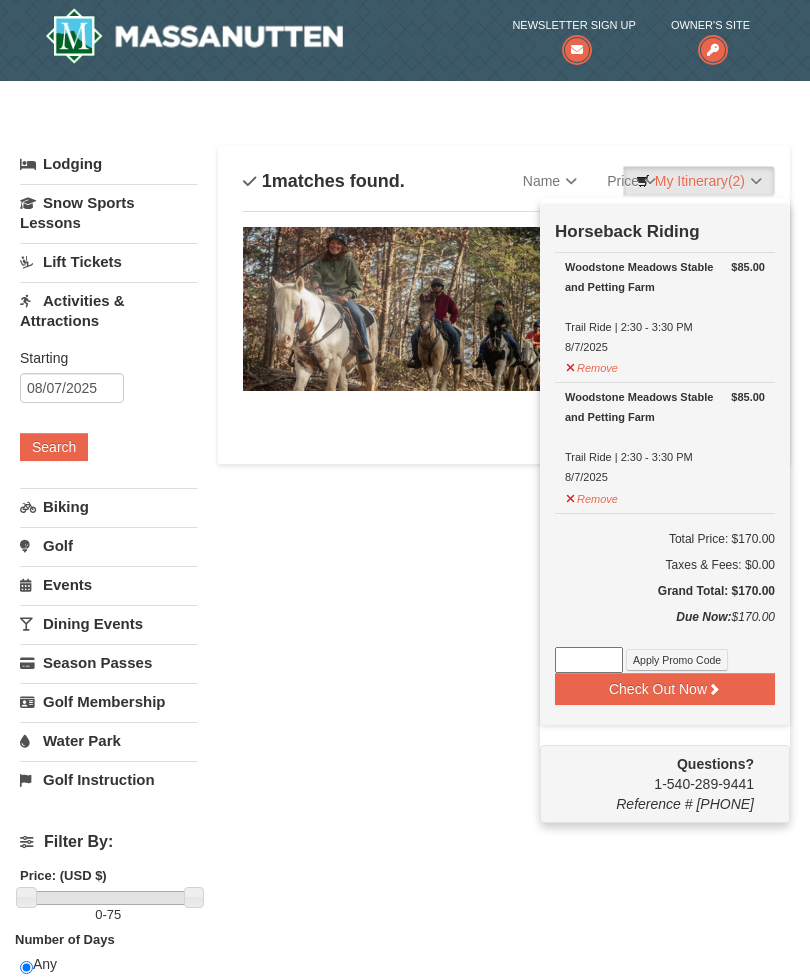 scroll, scrollTop: 6, scrollLeft: 0, axis: vertical 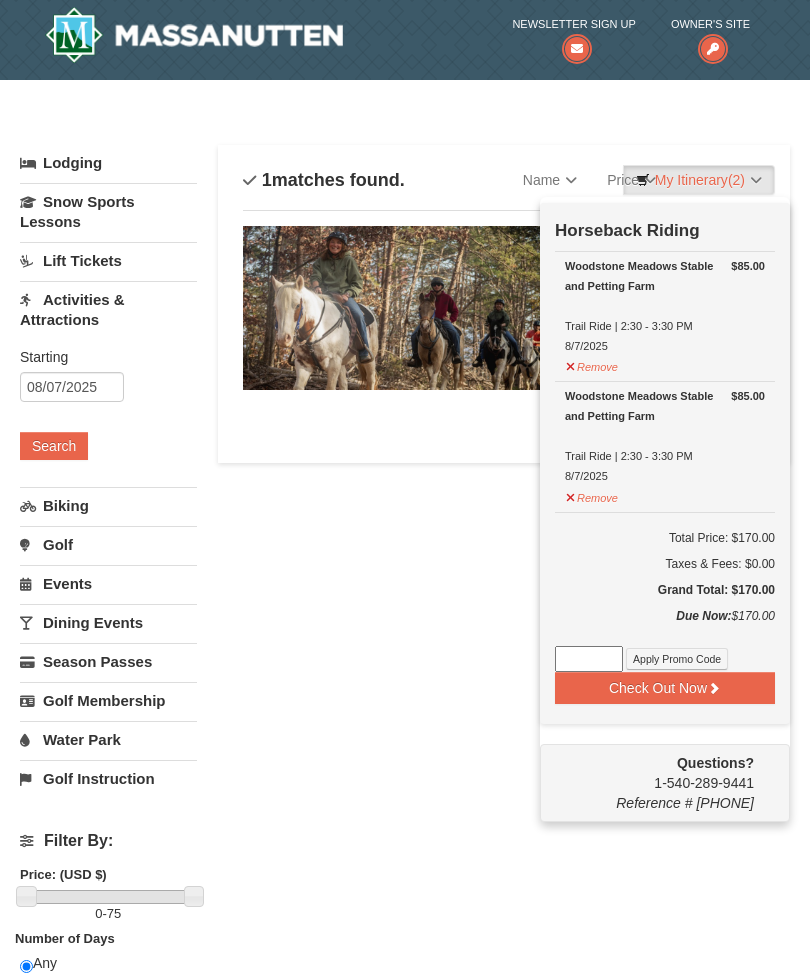 click on "Check Out Now" at bounding box center (665, 688) 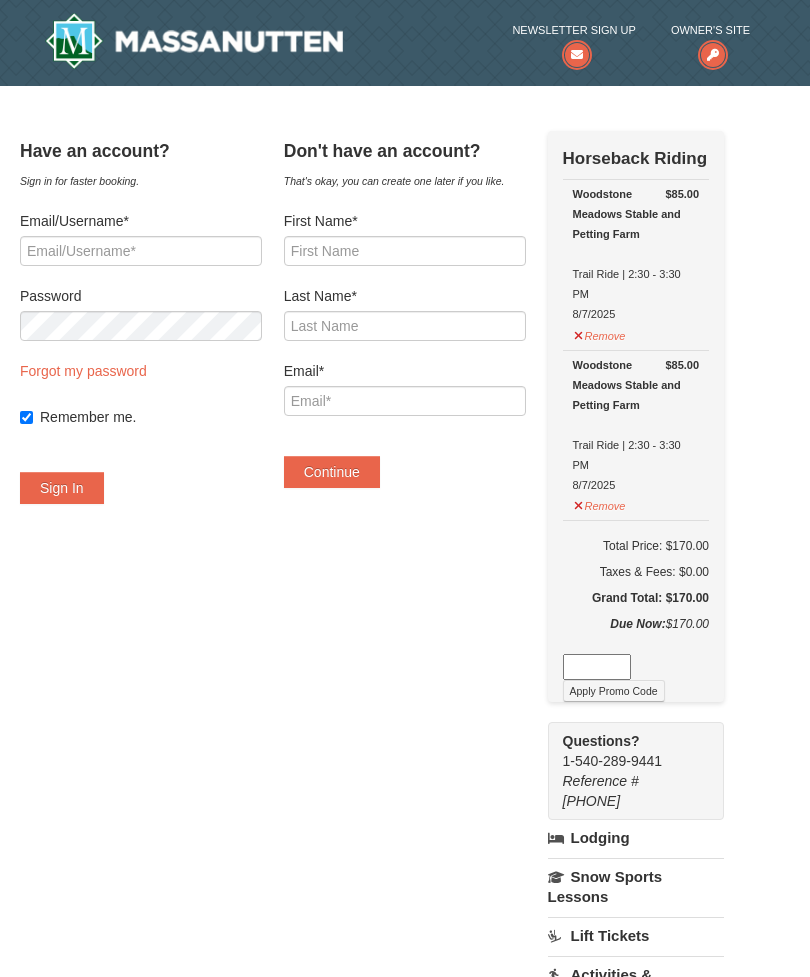 scroll, scrollTop: 0, scrollLeft: 0, axis: both 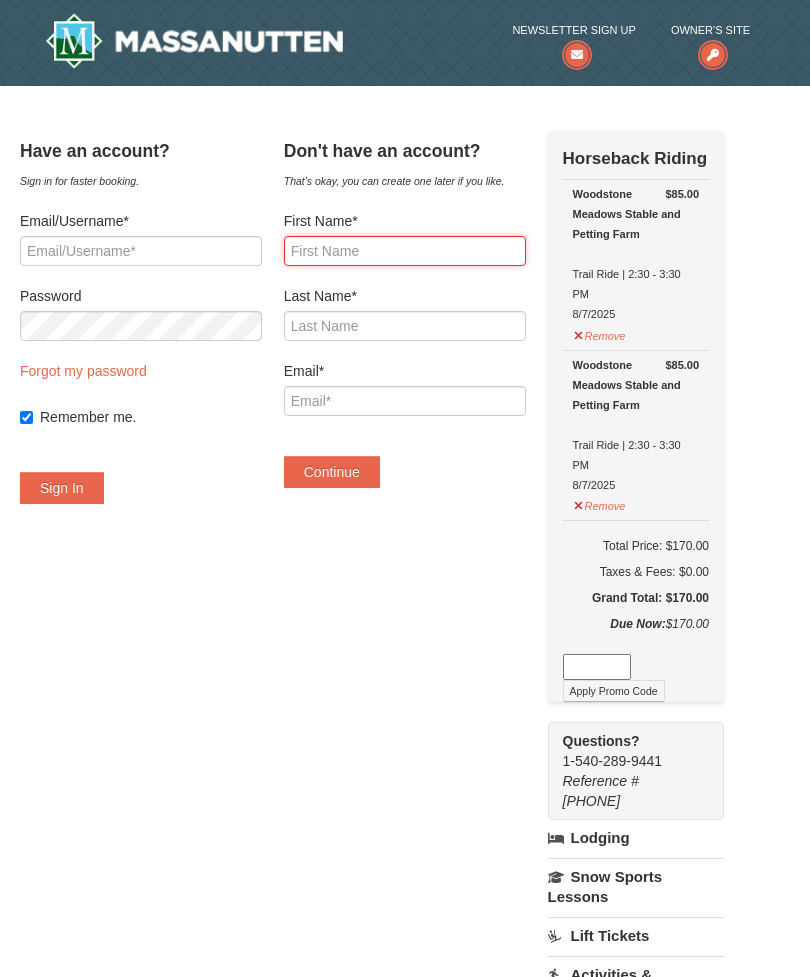 click on "First Name*" at bounding box center (405, 251) 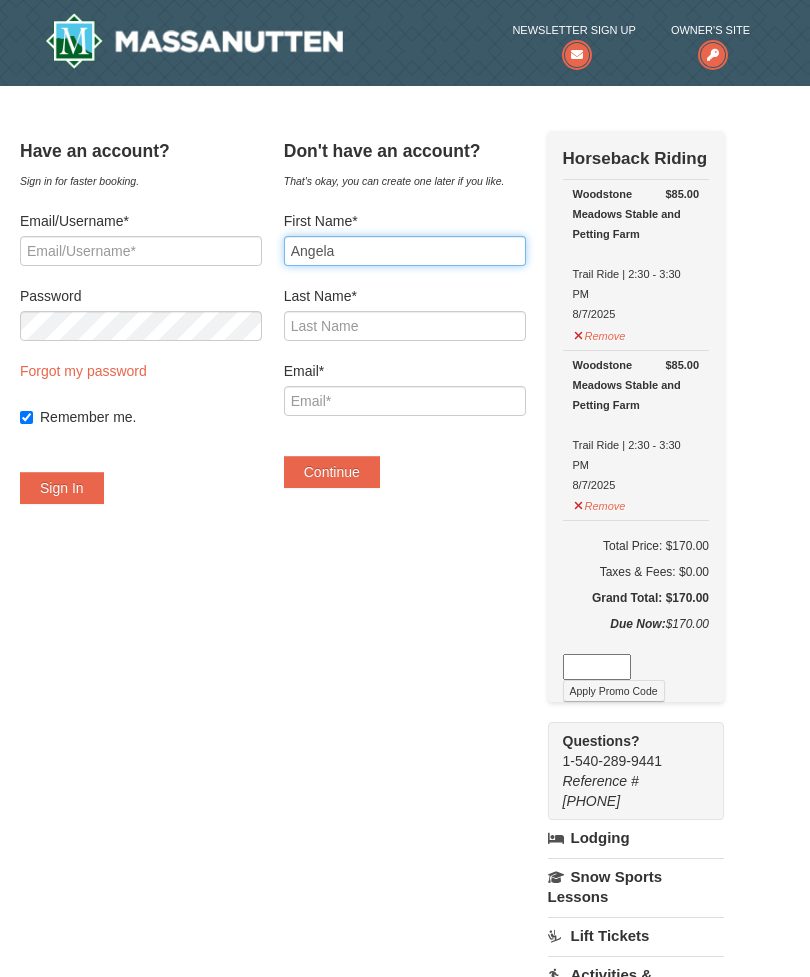 type on "Angela" 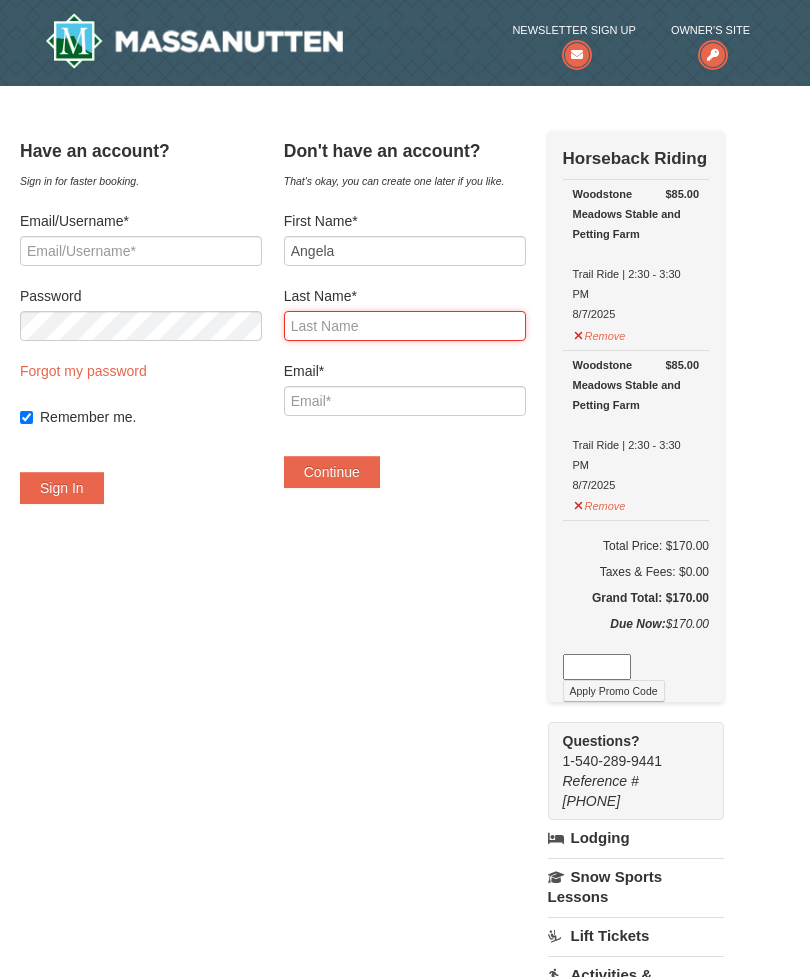 click on "Last Name*" at bounding box center (405, 326) 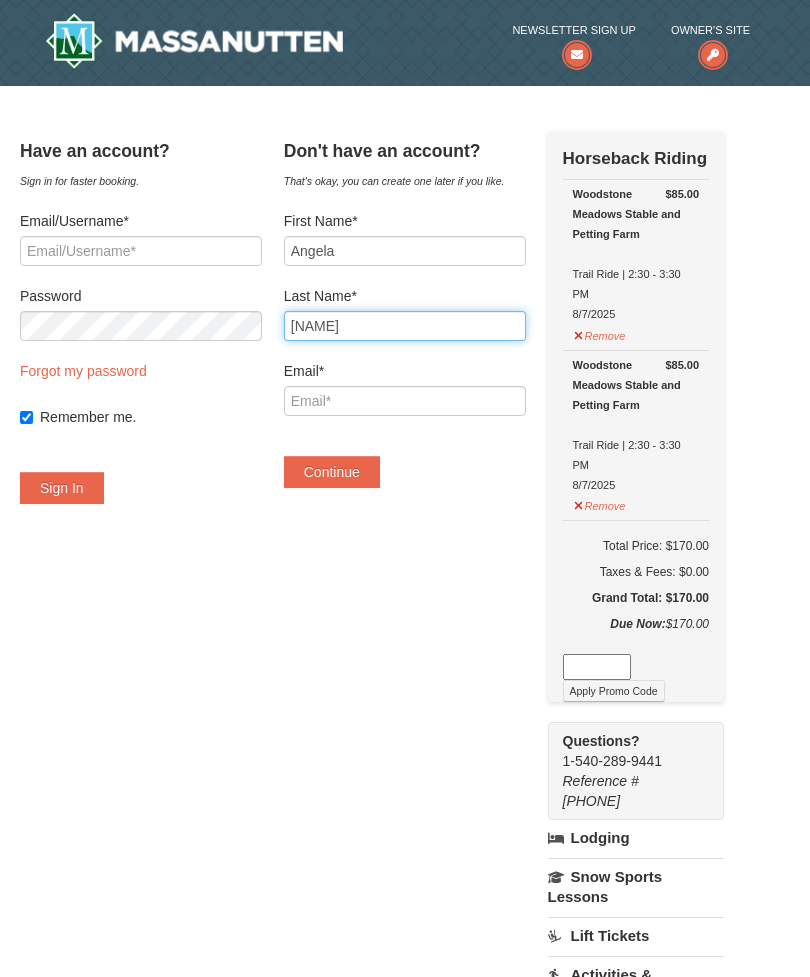 type on "Bodenhamer" 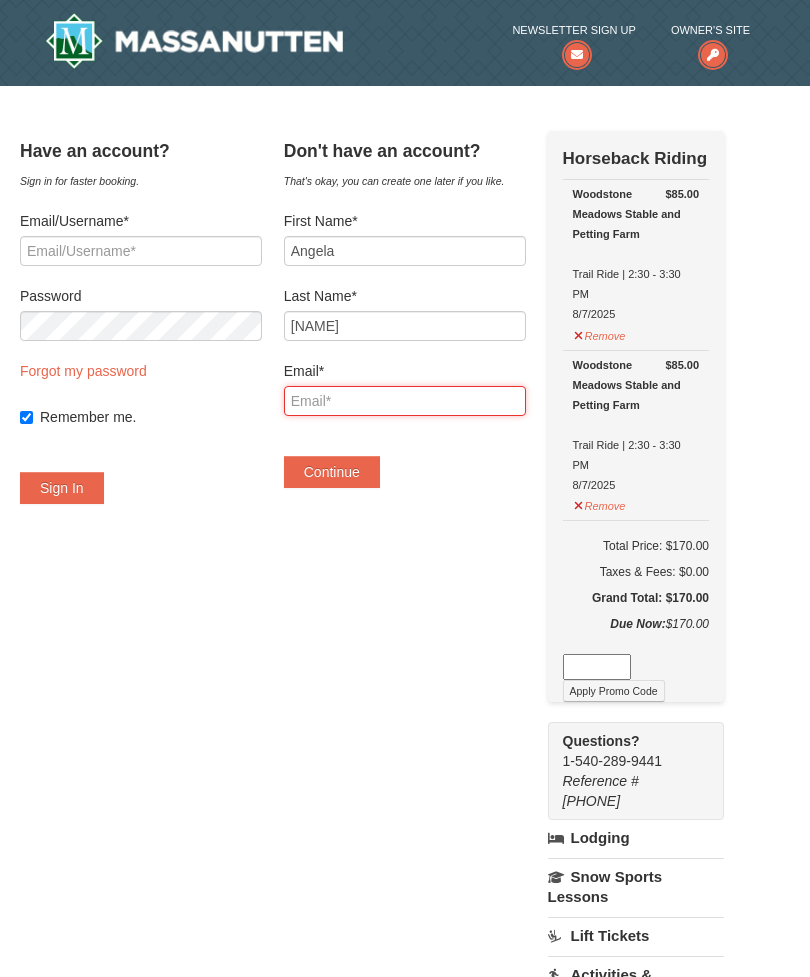 click on "Email*" at bounding box center (405, 401) 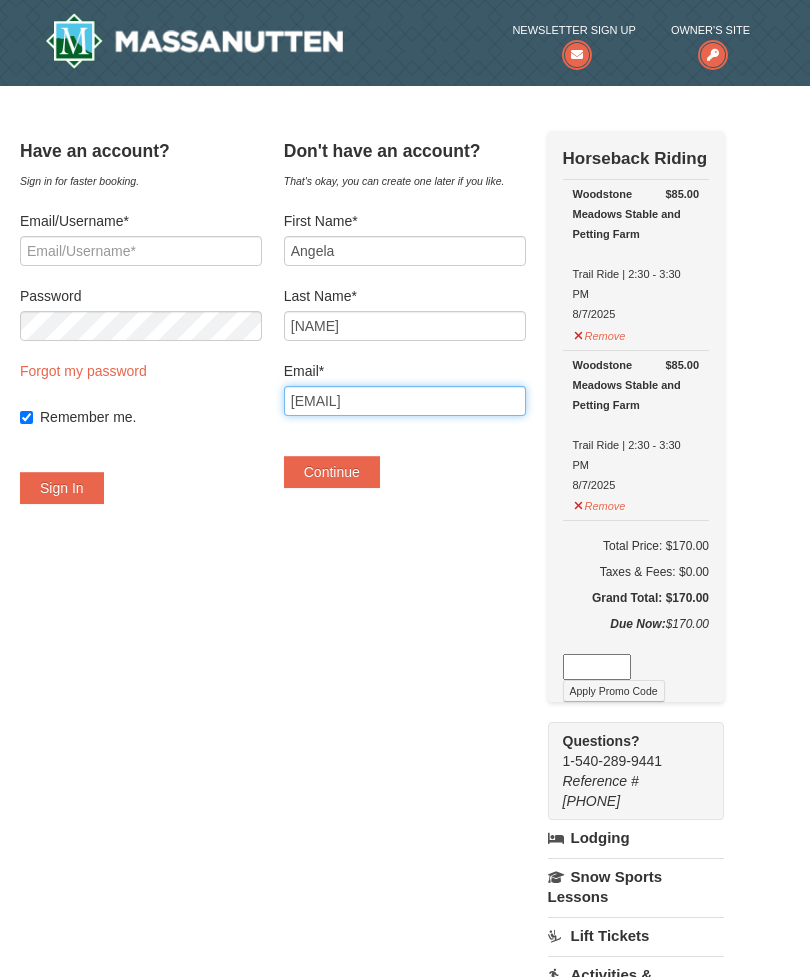 type on "Bodiebc@aol.com" 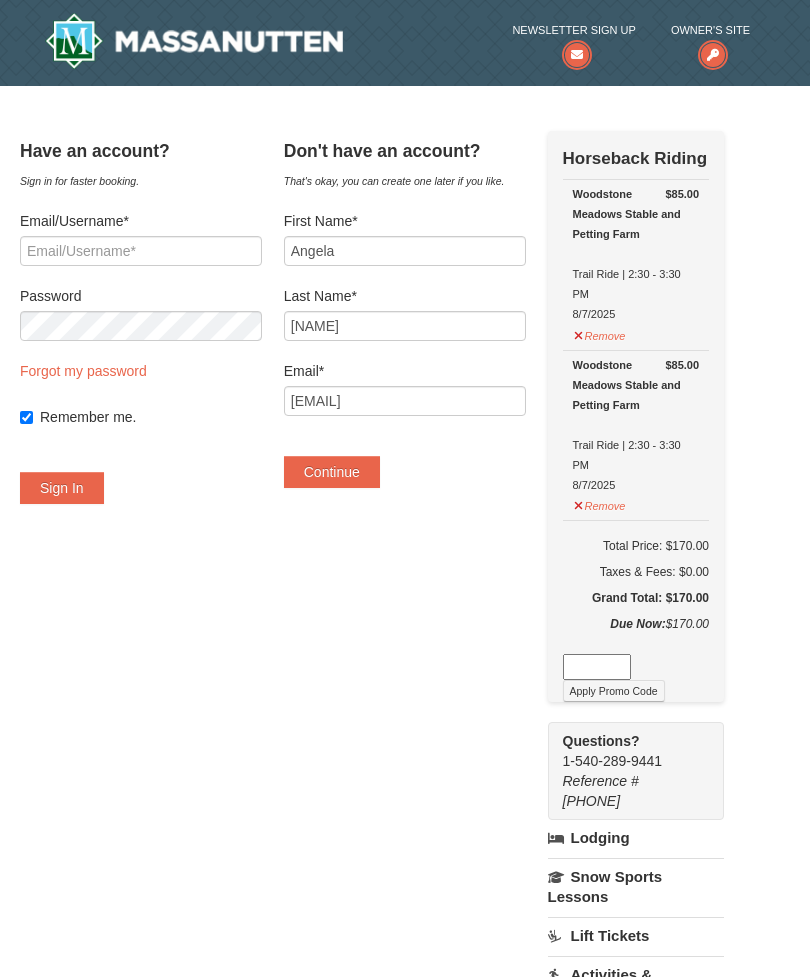 click on "Continue" at bounding box center [332, 472] 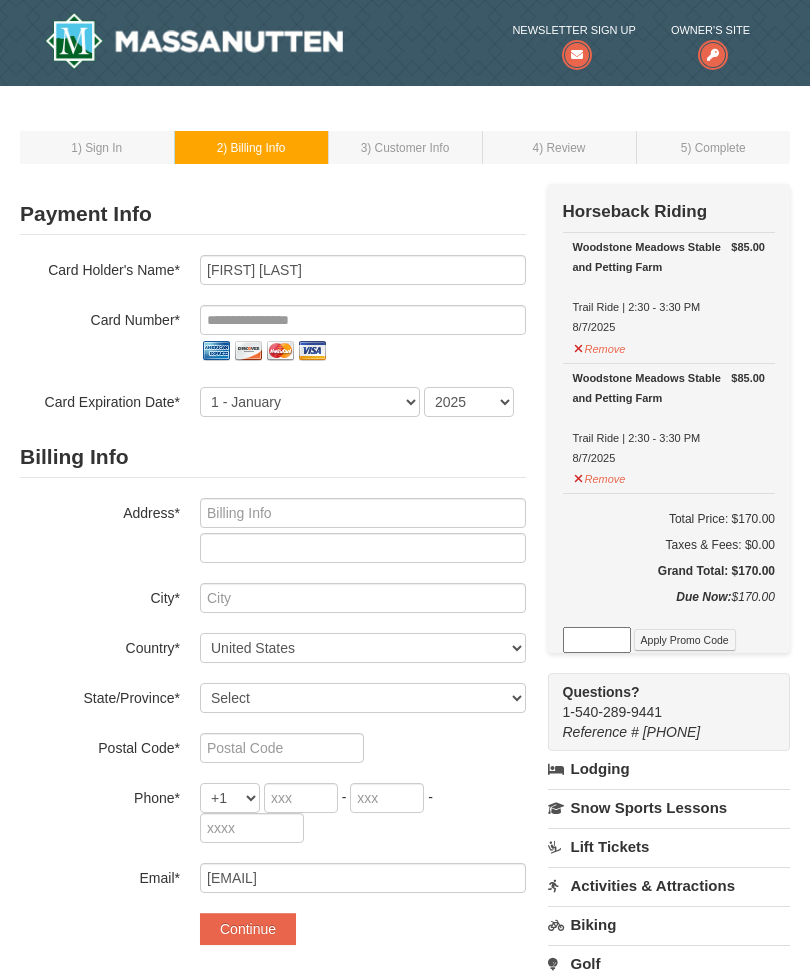 scroll, scrollTop: 0, scrollLeft: 0, axis: both 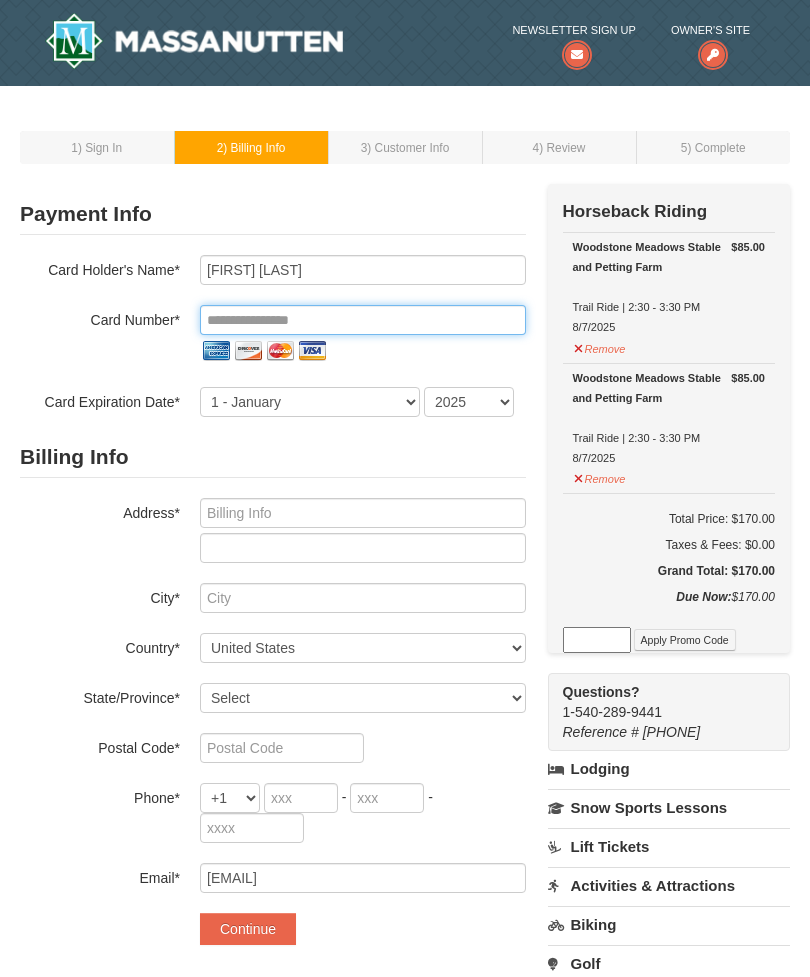 click at bounding box center (363, 320) 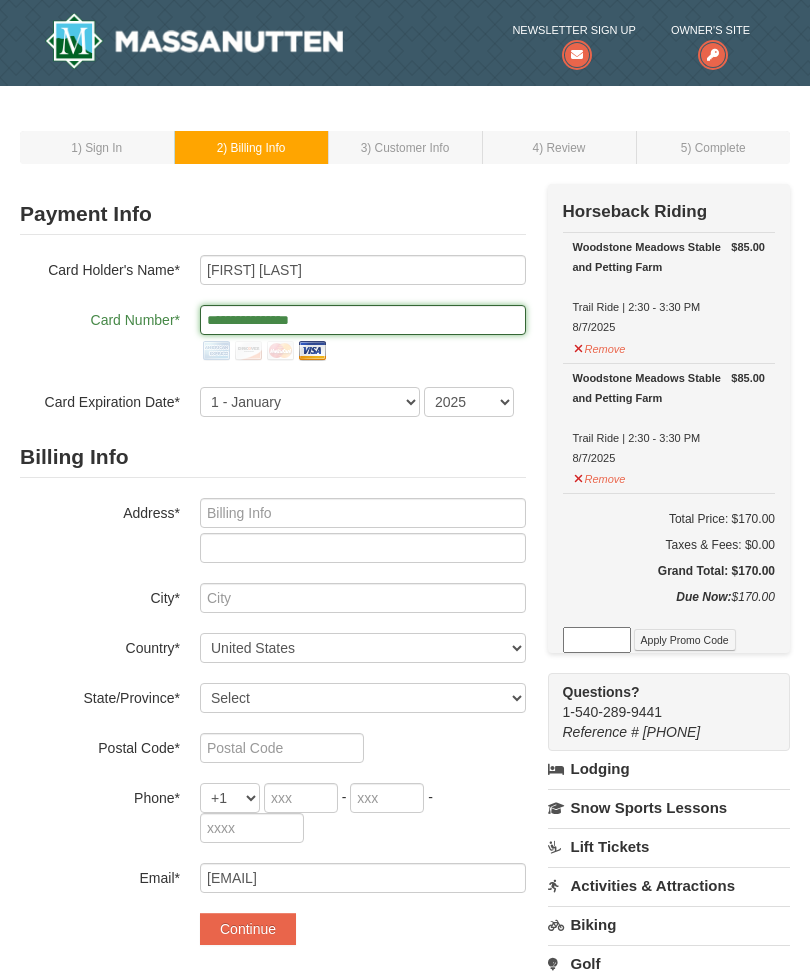 type on "**********" 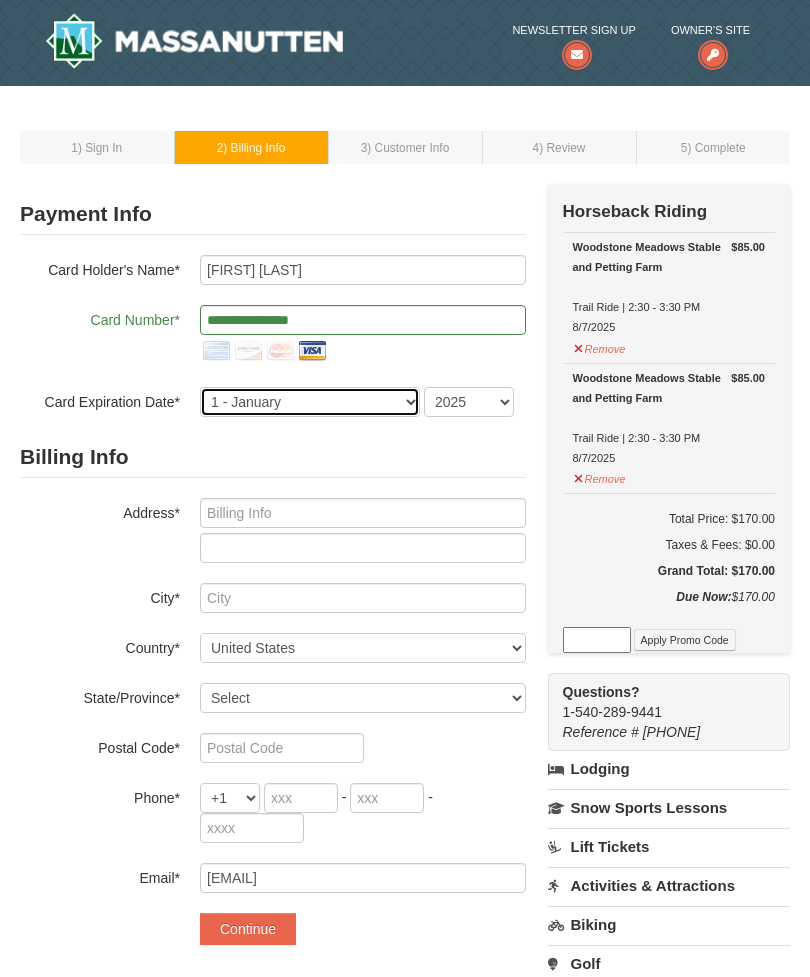 click on "1 - January 2 - February 3 - March 4 - April 5 - May 6 - June 7 - July 8 - August 9 - September 10 - October 11 - November 12 - December" at bounding box center (310, 402) 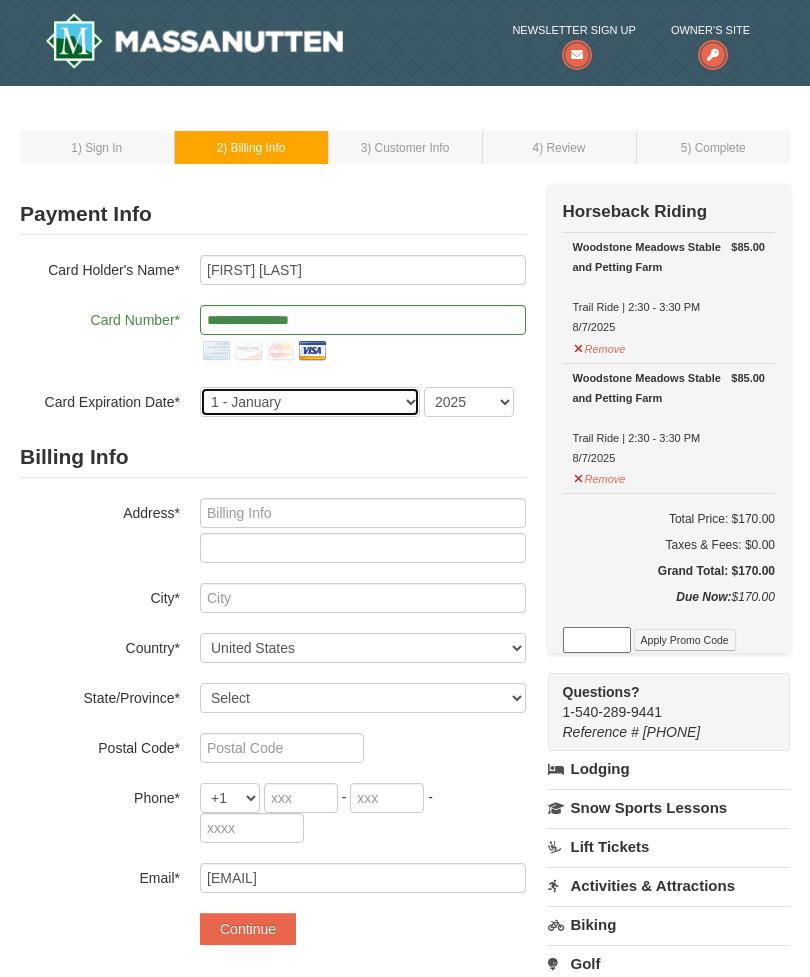 select on "8" 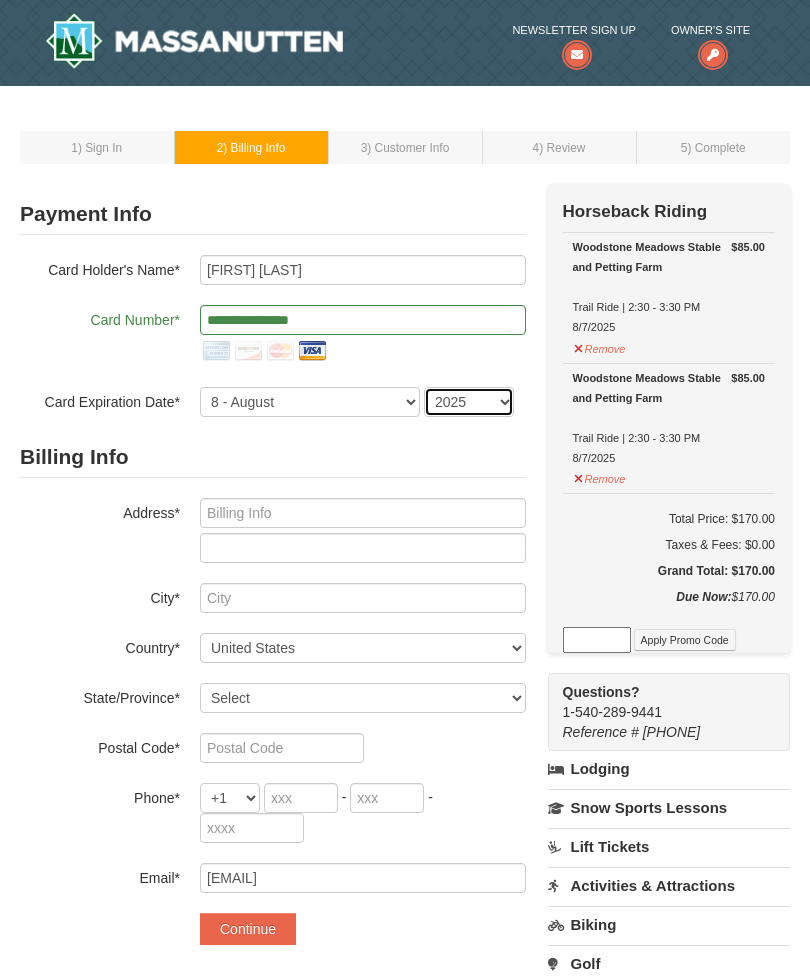 click on "2025 2026 2027 2028 2029 2030 2031 2032 2033 2034" at bounding box center [469, 402] 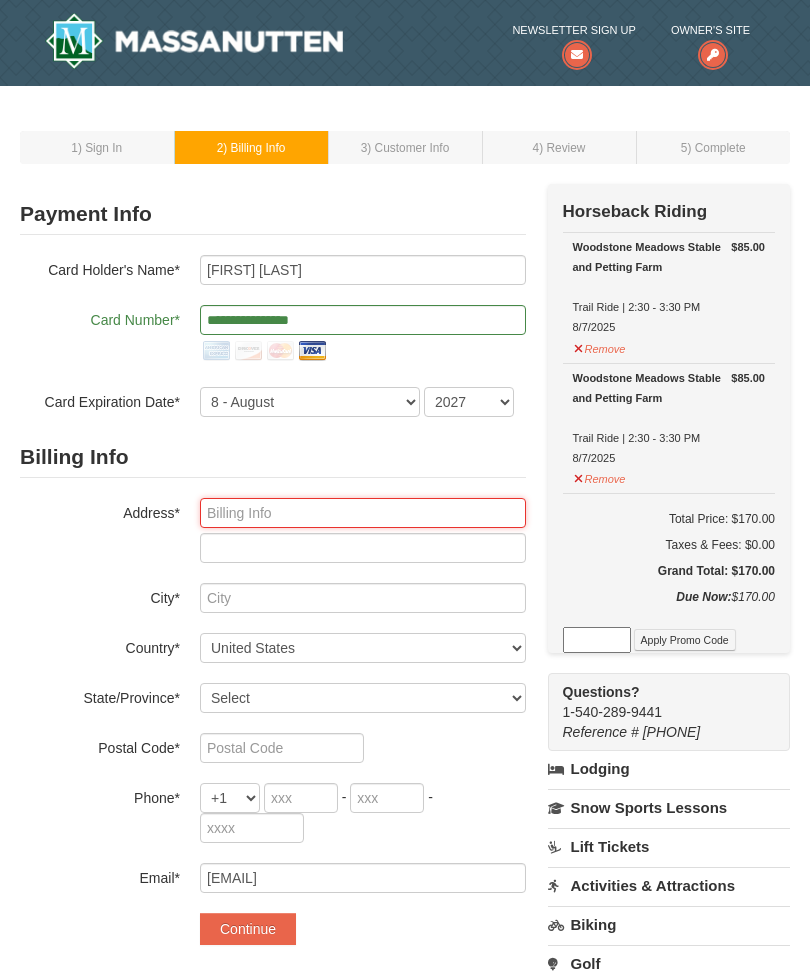 click at bounding box center [363, 513] 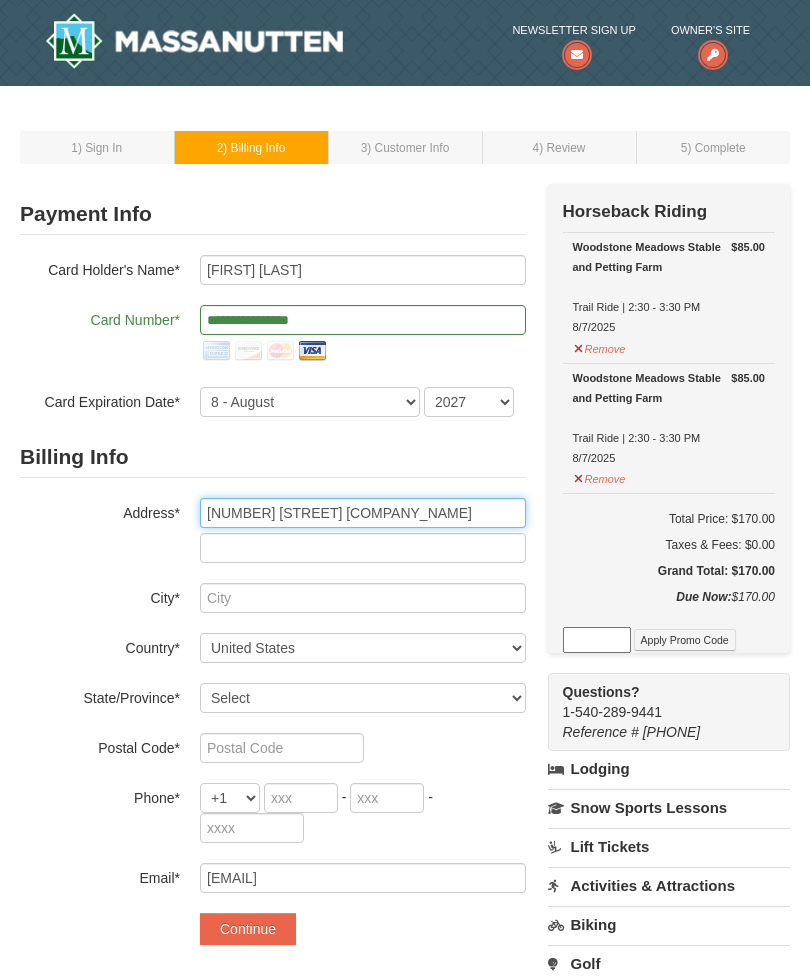 type on "121 Triple Crown Court" 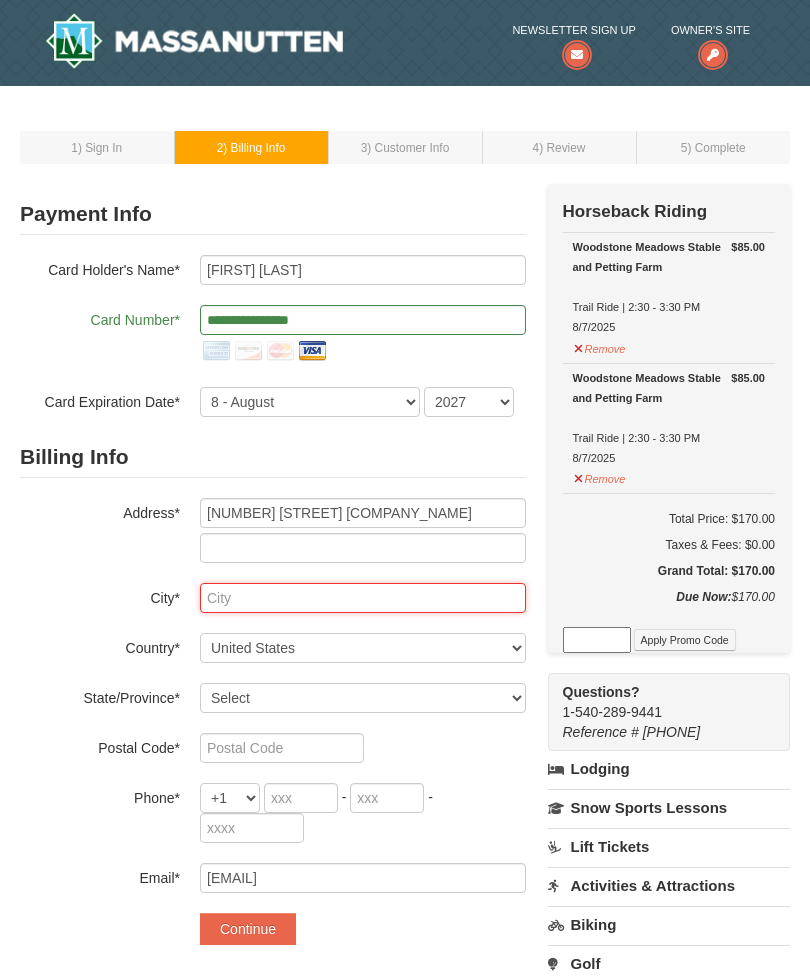 click at bounding box center [363, 598] 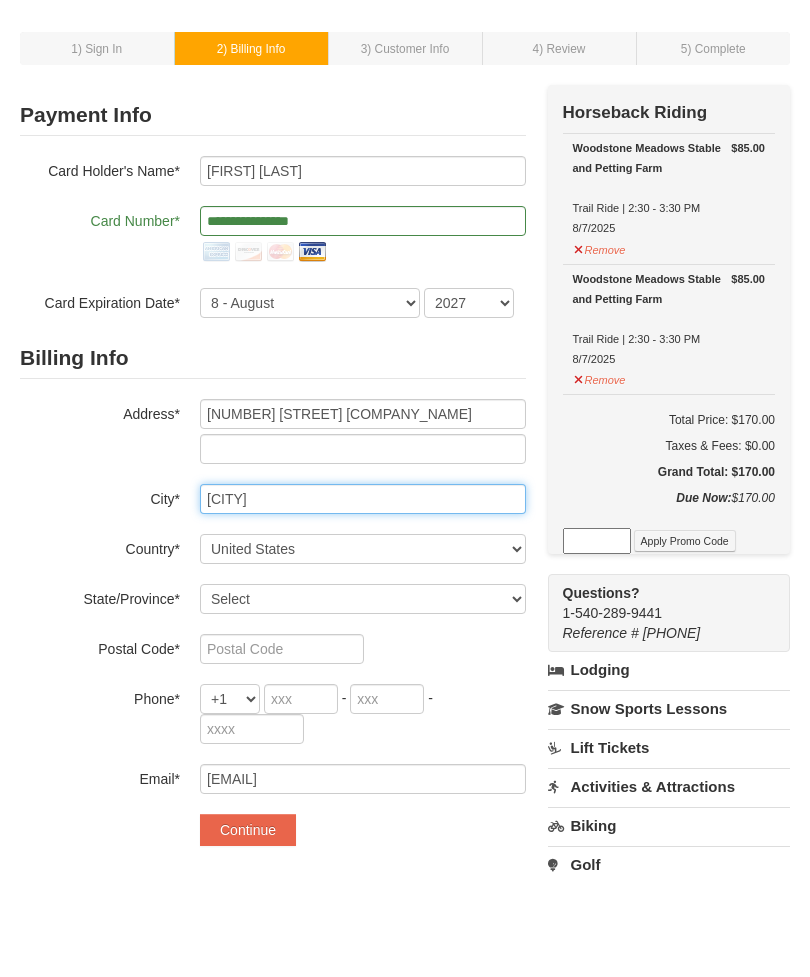 type on "Bowling Green" 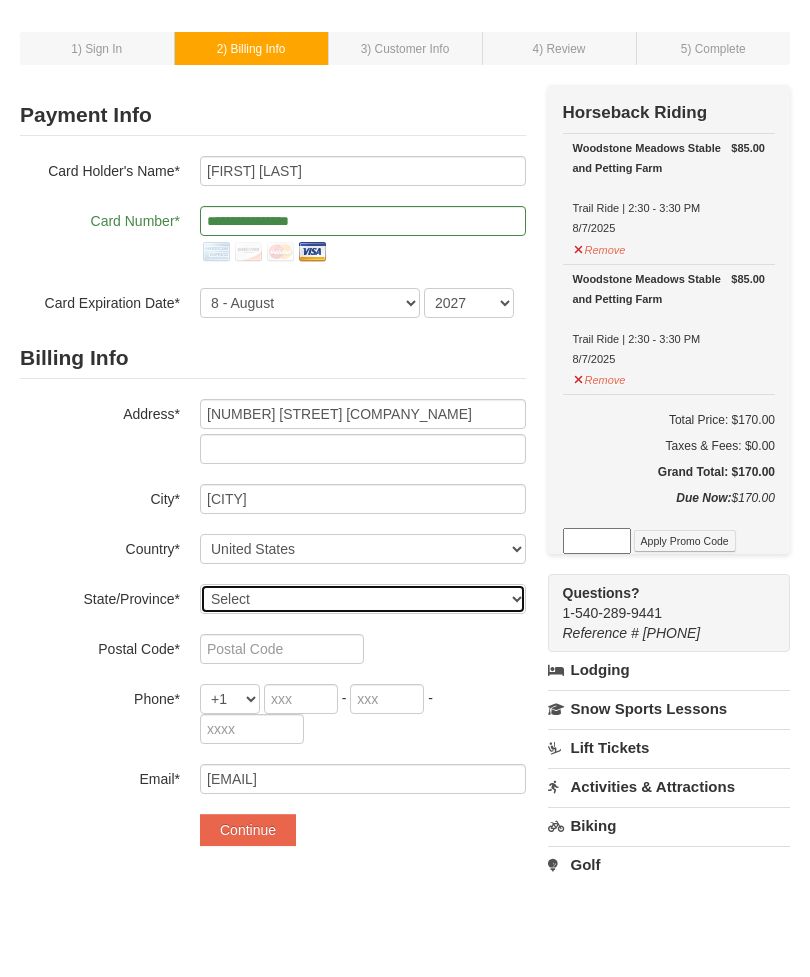 click on "Select Alabama Alaska American Samoa Arizona Arkansas California Colorado Connecticut Delaware District Of Columbia Federated States Of Micronesia Florida Georgia Guam Hawaii Idaho Illinois Indiana Iowa Kansas Kentucky Louisiana Maine Marshall Islands Maryland Massachusetts Michigan Minnesota Mississippi Missouri Montana Nebraska Nevada New Hampshire New Jersey New Mexico New York North Carolina North Dakota Northern Mariana Islands Ohio Oklahoma Oregon Palau Pennsylvania Puerto Rico Rhode Island South Carolina South Dakota Tennessee Texas Utah Vermont Virgin Islands Virginia Washington West Virginia Wisconsin Wyoming" at bounding box center (363, 698) 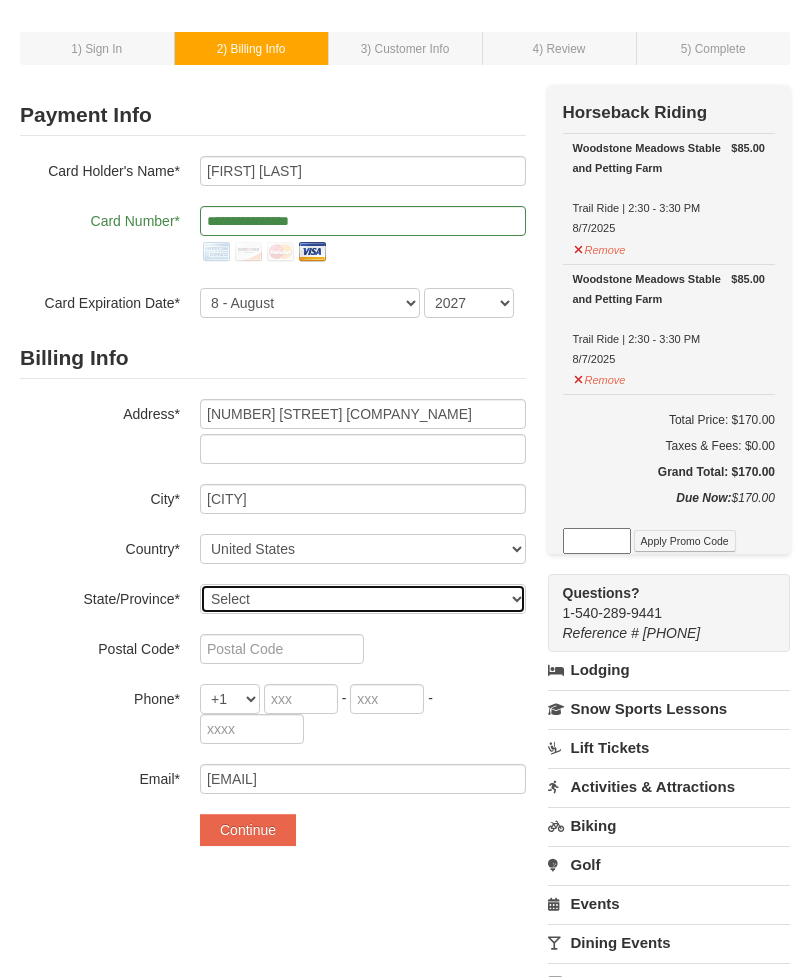 select on "KY" 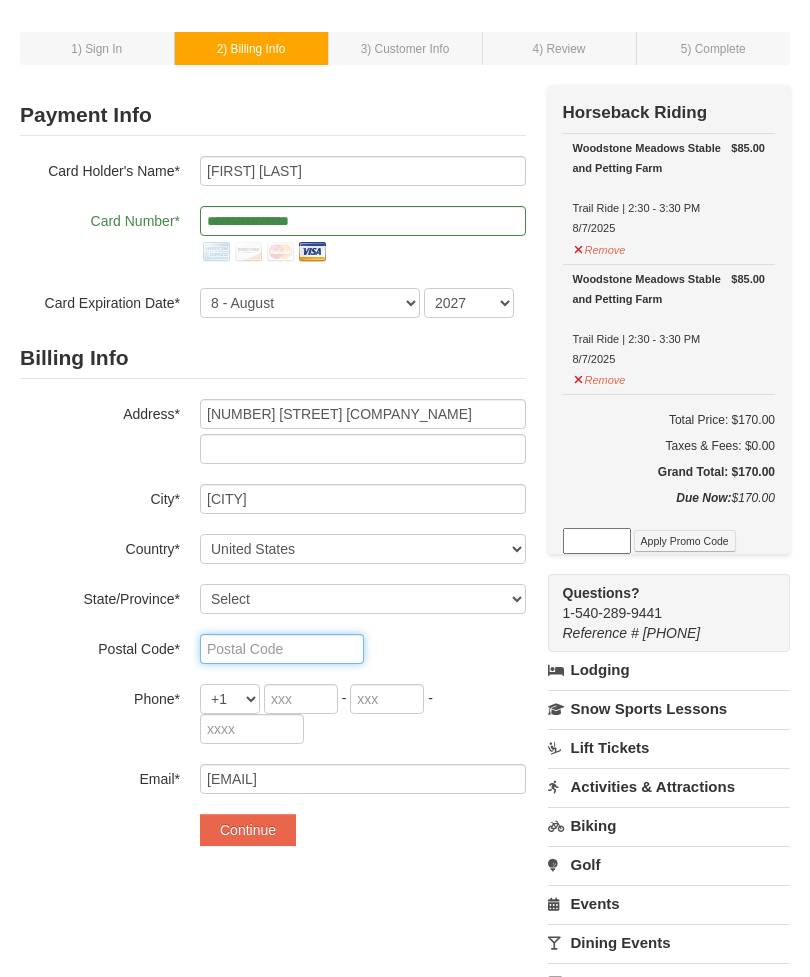 click at bounding box center (282, 649) 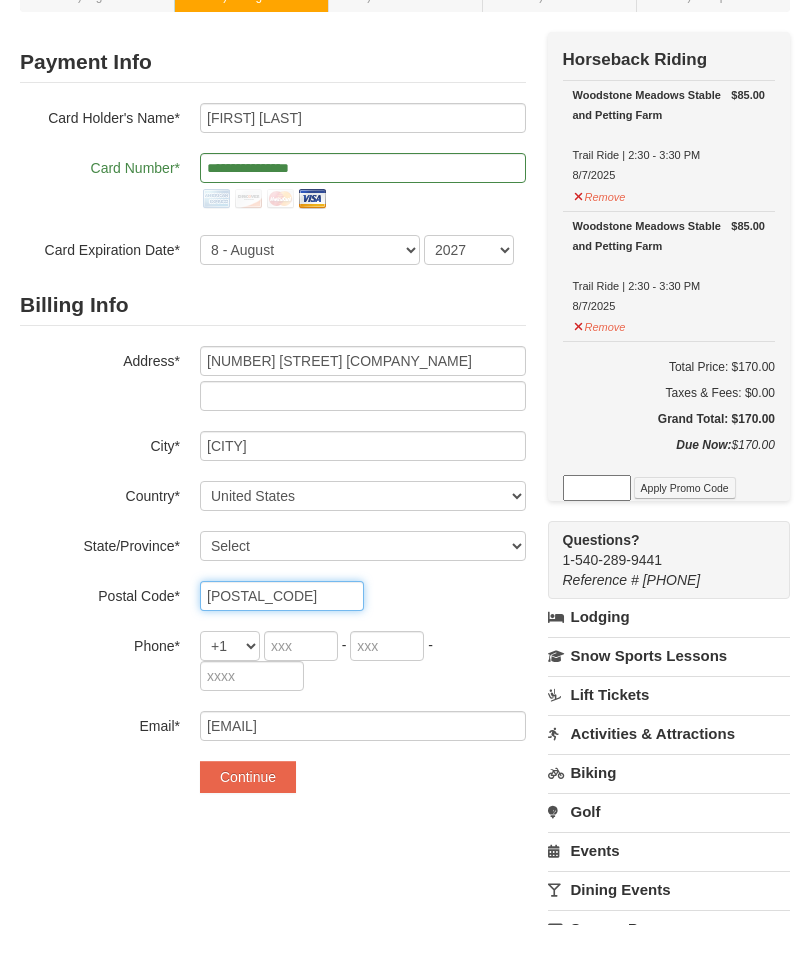 type on "42104" 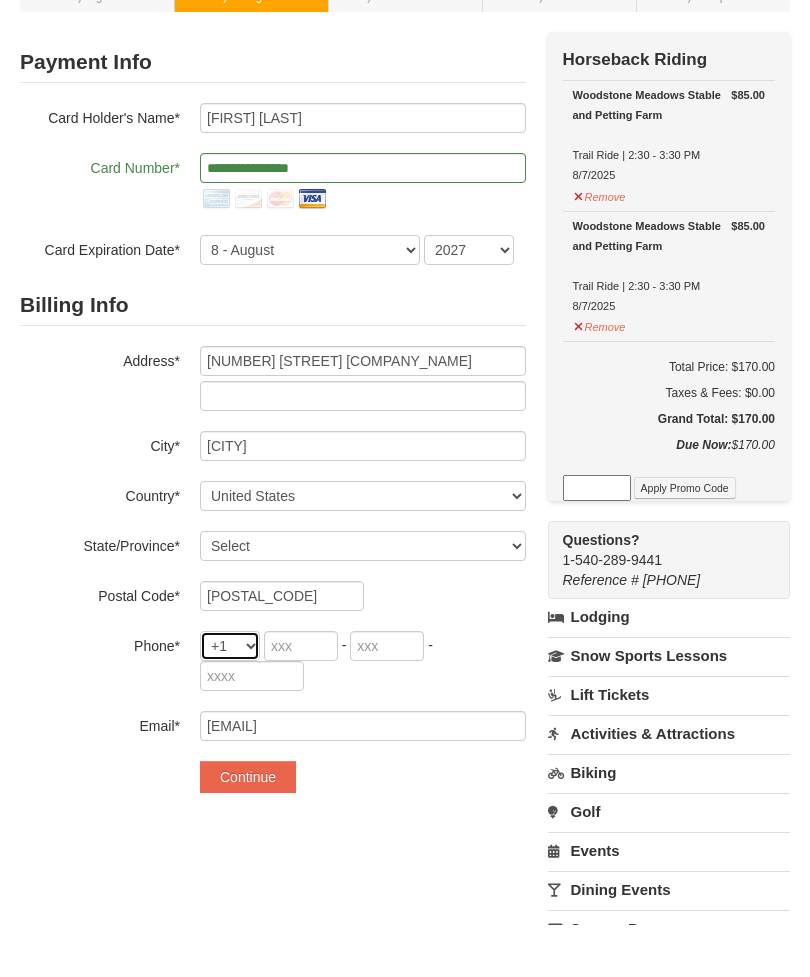 click on "+1 +20 +212 +213 +216 +218 +220 +221 +222 +223 +224 +225 +226 +227 +228 +229 +230 +231 +232 +233 +234 +235 +236 +237 +238 +239 +240 +241 +242 +243 +244 +245 +246 +248 +249 +250 +251 +252 +253 +254 +255 +256 +257 +258 +260 +261 +262 +263 +264 +265 +266 +267 +268 +269 +27 +290 +291 +297 +298 +299 +30 +31 +32 +33 +34 +345 +350 +351 +352 +353 +354 +355 +356 +357 +358 +359 +36 +370 +371 +372 +373 +374 +375 +376 +377 +378 +380 +381 +385 +386 +387 +389 +39 +40 +41 +420 +421 +423 +43 +44 +45 +46 +47 +473 +48 +49 +500 +501 +502 +503 +504 +505 +506 +507 +508 +509 +51 +52 +53 +54 +55 +56 +57 +58 +590 +591 +592 +593 +594 +595 +596 +597 +598 +599 +60 +61 +618 +62 +63 +64 +65 +66 +670 +671 +672 +673 +674 +675 +676 +677 +678 +679 +680 +681 +682 +683 +684 +686 +687 +688 +689 +690 +691 +692 +7 +809 +81 +82 +84 +850 +852 +853 +855 +856 +86 +868 +876 +880 +886 +90 +91 +92 +93 +94 +95 +960 +961 +962 +963 +964 +965 +966 +967 +968 +970 +971 +972 +973 +974 +975 +976 +977 +98 +993 +994 +995 +996 +998" at bounding box center (230, 699) 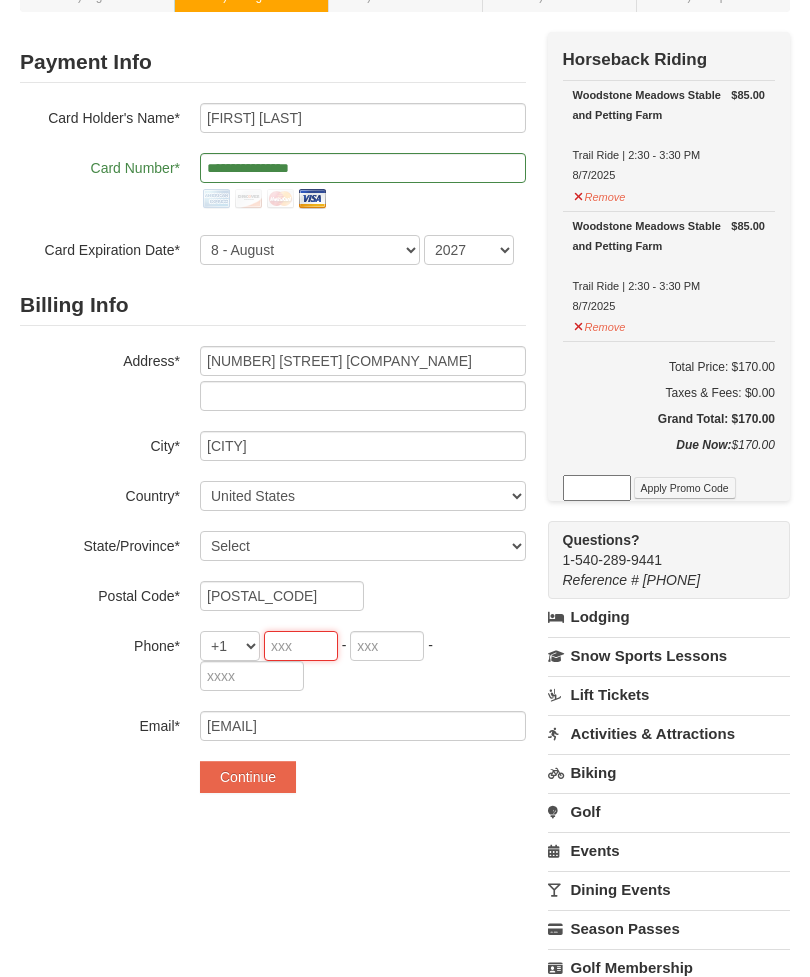 click at bounding box center (301, 646) 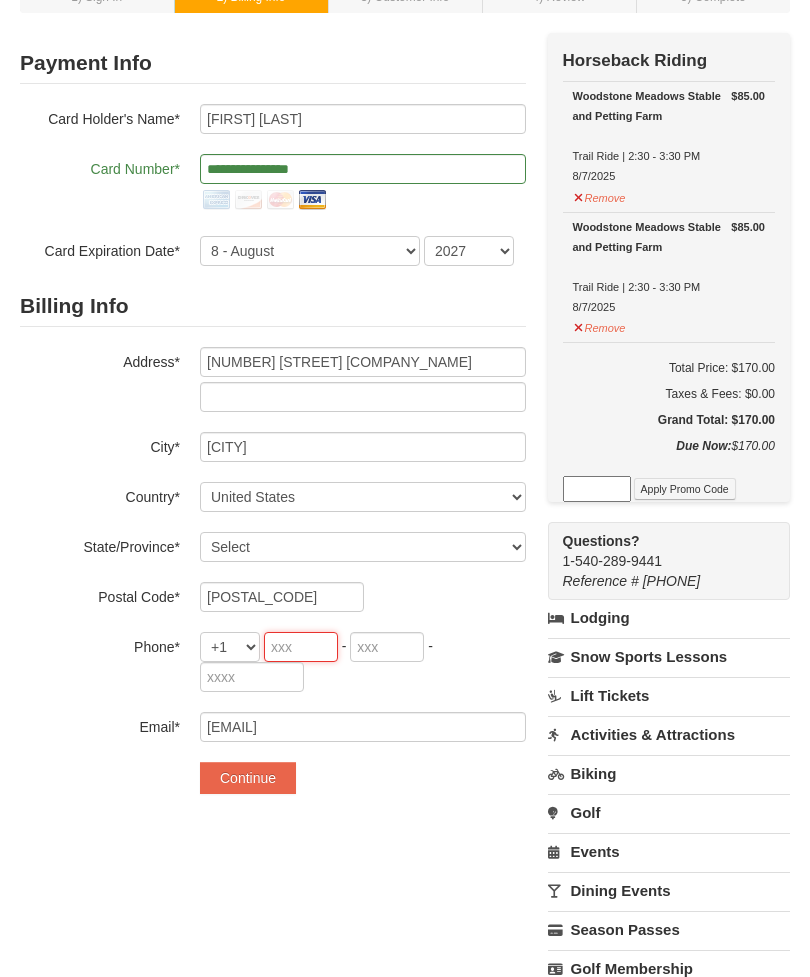 type on "2" 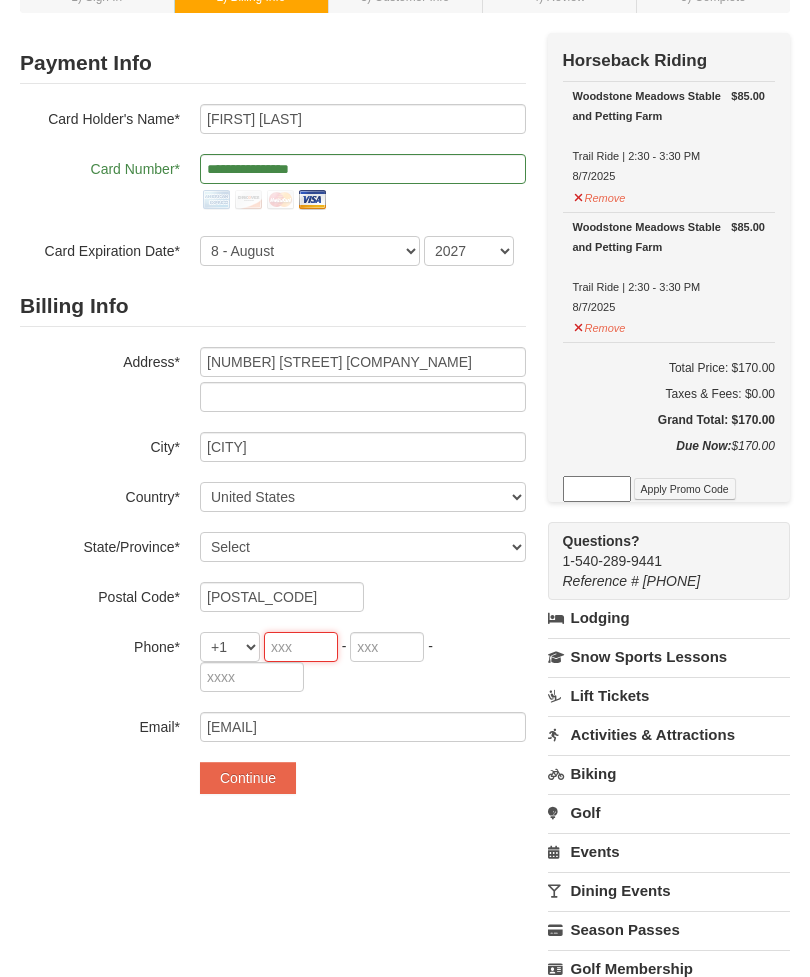 type on "270" 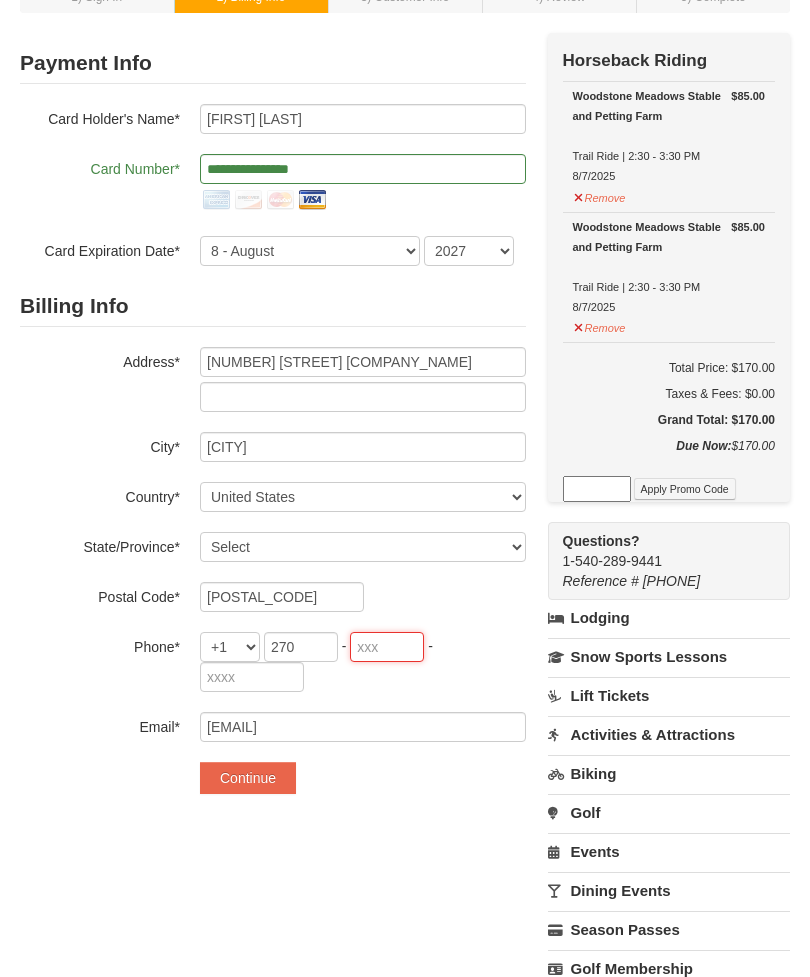 type on "996" 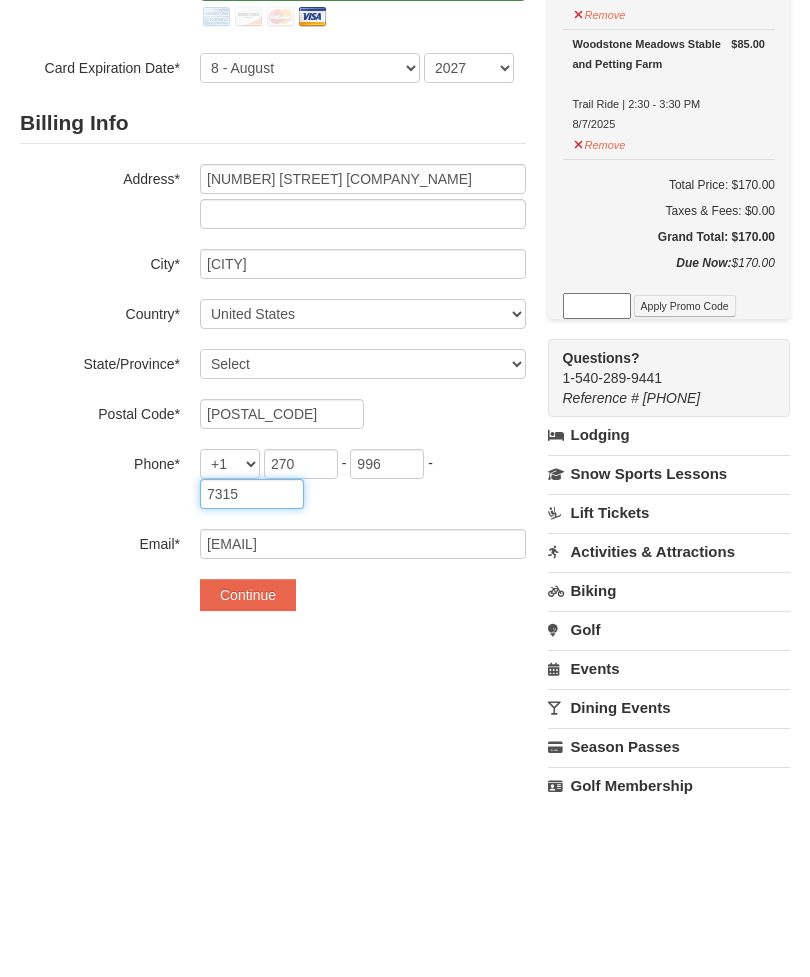 type on "7315" 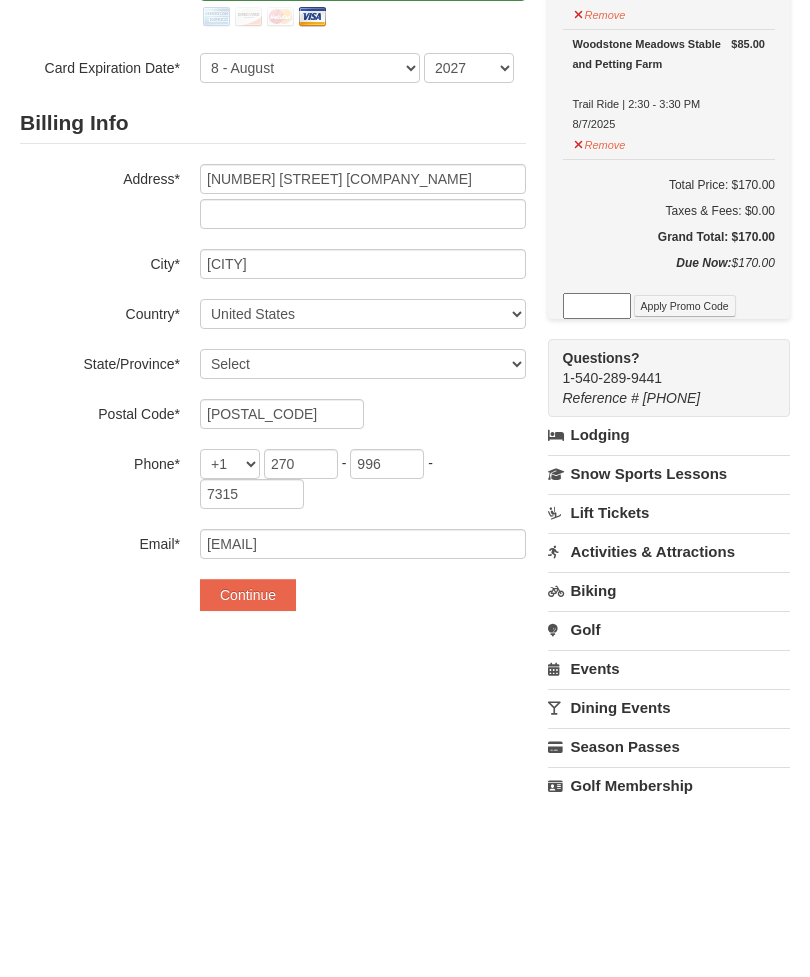 click on "Continue" at bounding box center (248, 778) 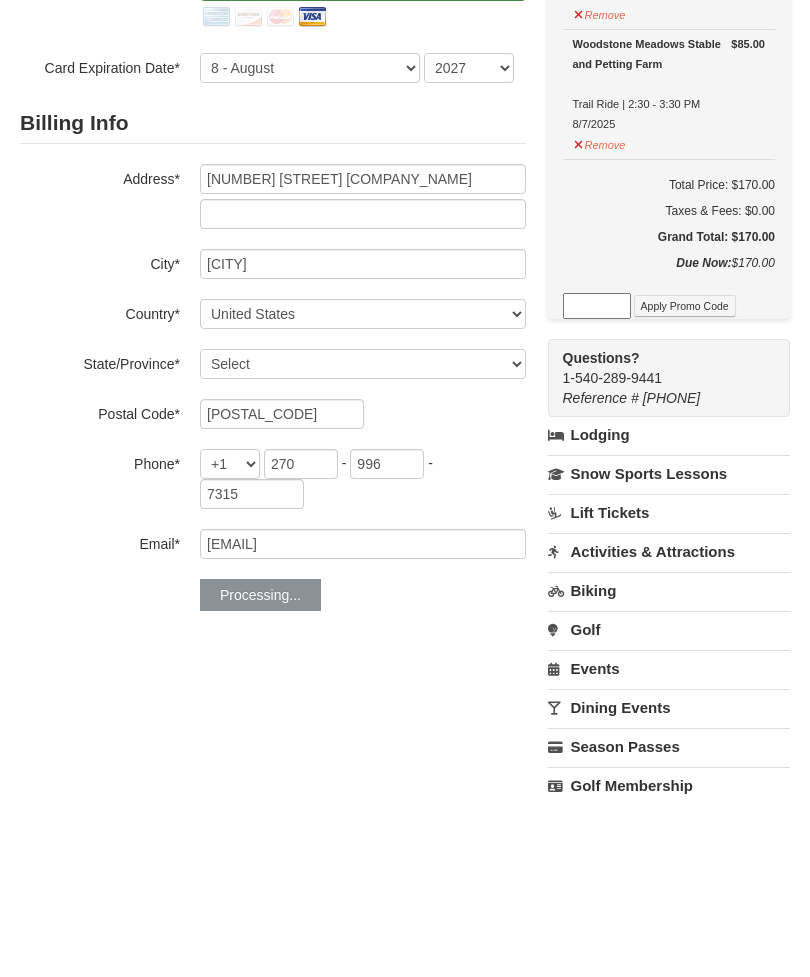 scroll, scrollTop: 335, scrollLeft: 0, axis: vertical 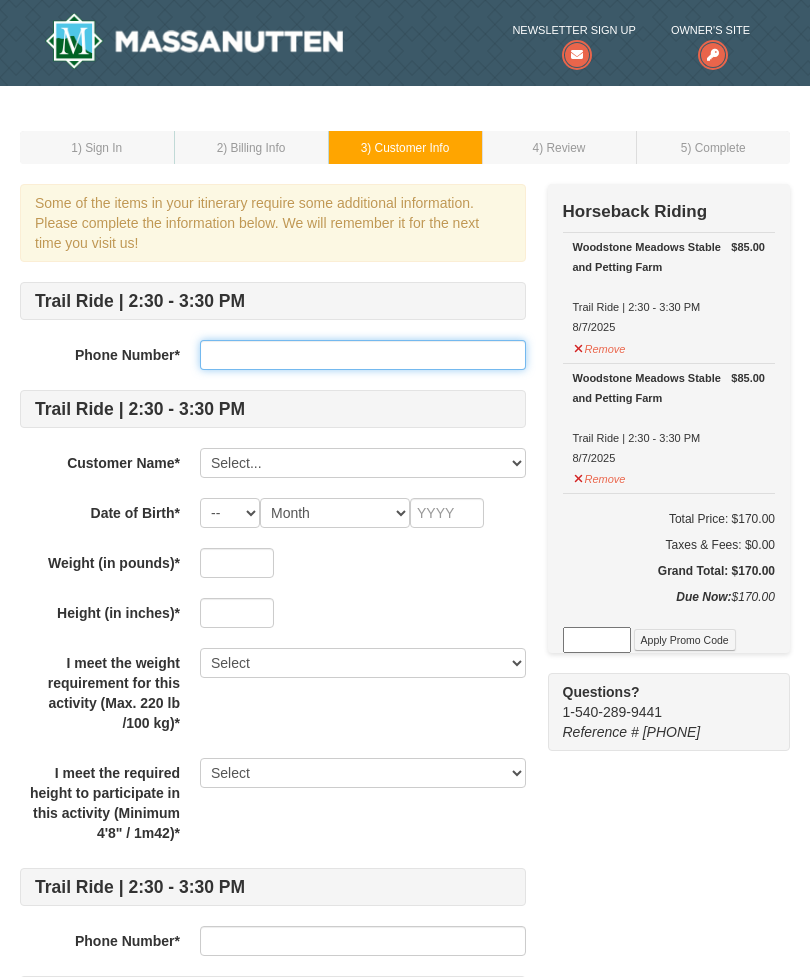 click at bounding box center (363, 355) 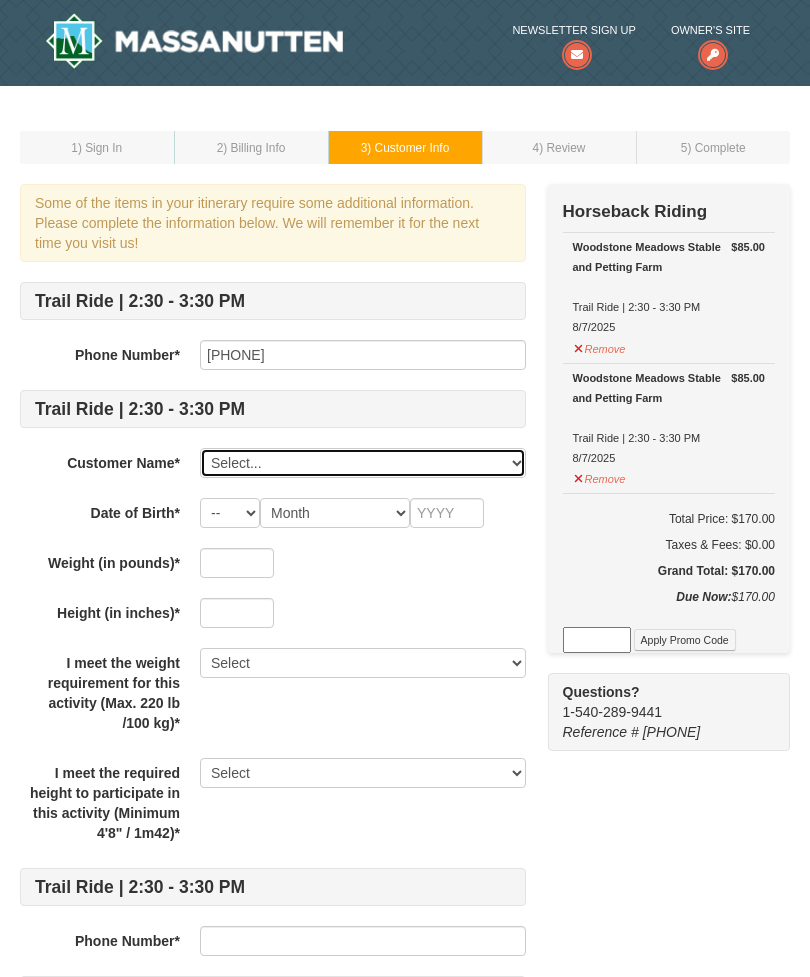 click on "Select... [FIRST] [LAST] Add New..." at bounding box center (363, 463) 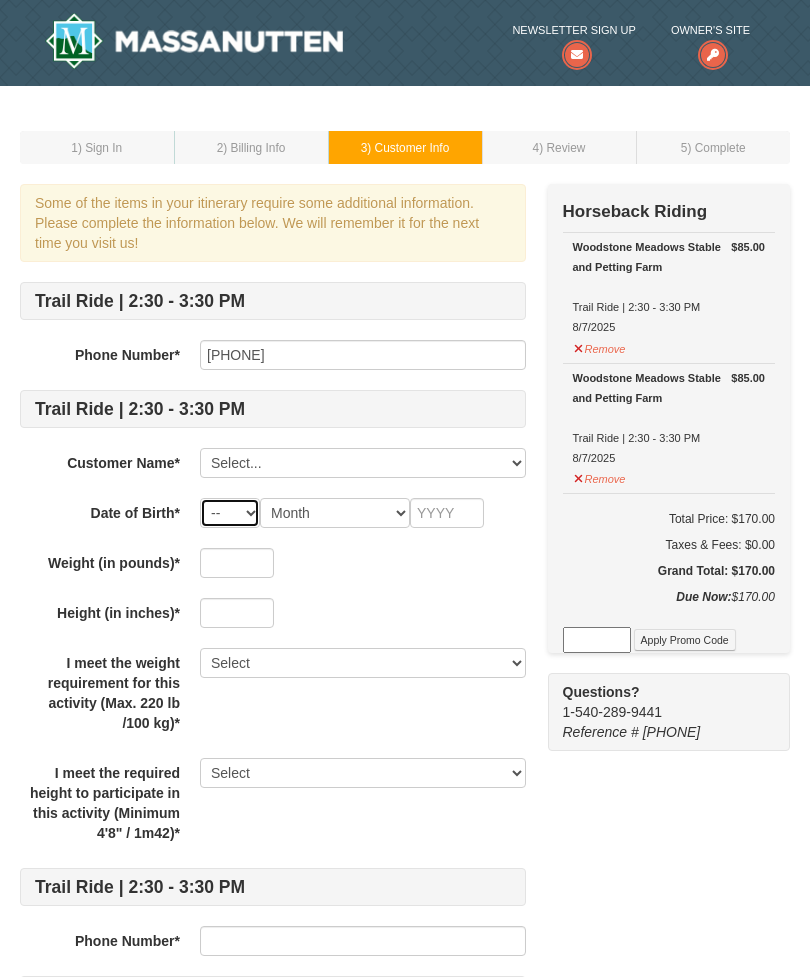 click on "-- 01 02 03 04 05 06 07 08 09 10 11 12 13 14 15 16 17 18 19 20 21 22 23 24 25 26 27 28 29 30 31" at bounding box center [230, 513] 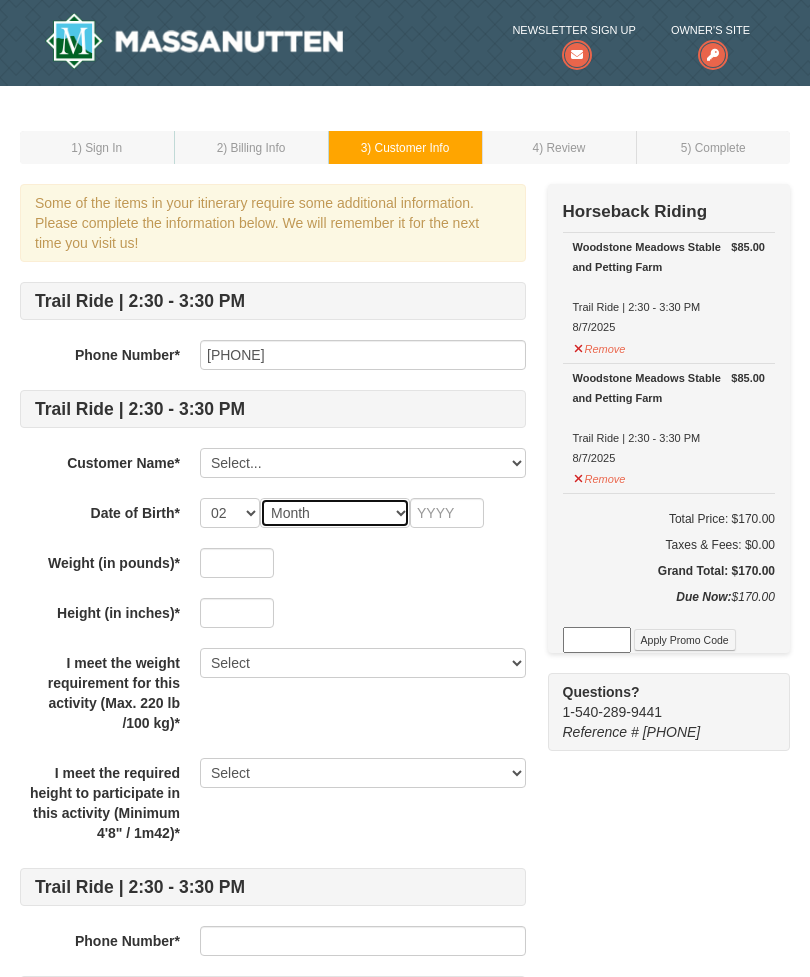 click on "Month January February March April May June July August September October November December" at bounding box center [335, 513] 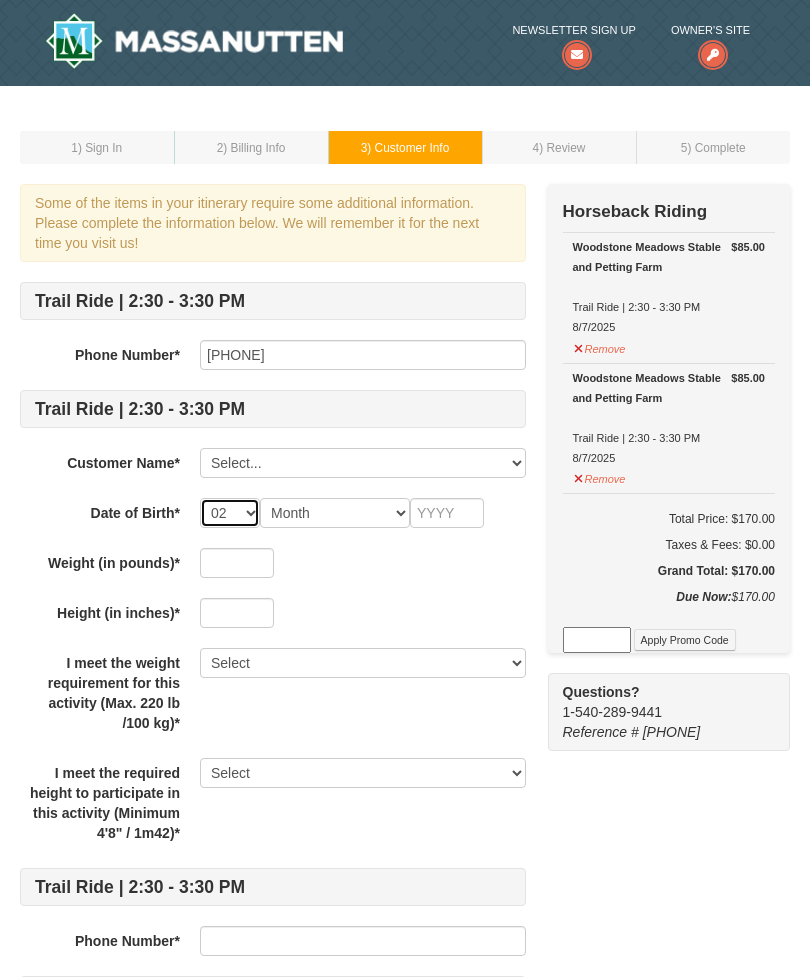 click on "-- 01 02 03 04 05 06 07 08 09 10 11 12 13 14 15 16 17 18 19 20 21 22 23 24 25 26 27 28 29 30 31" at bounding box center (230, 513) 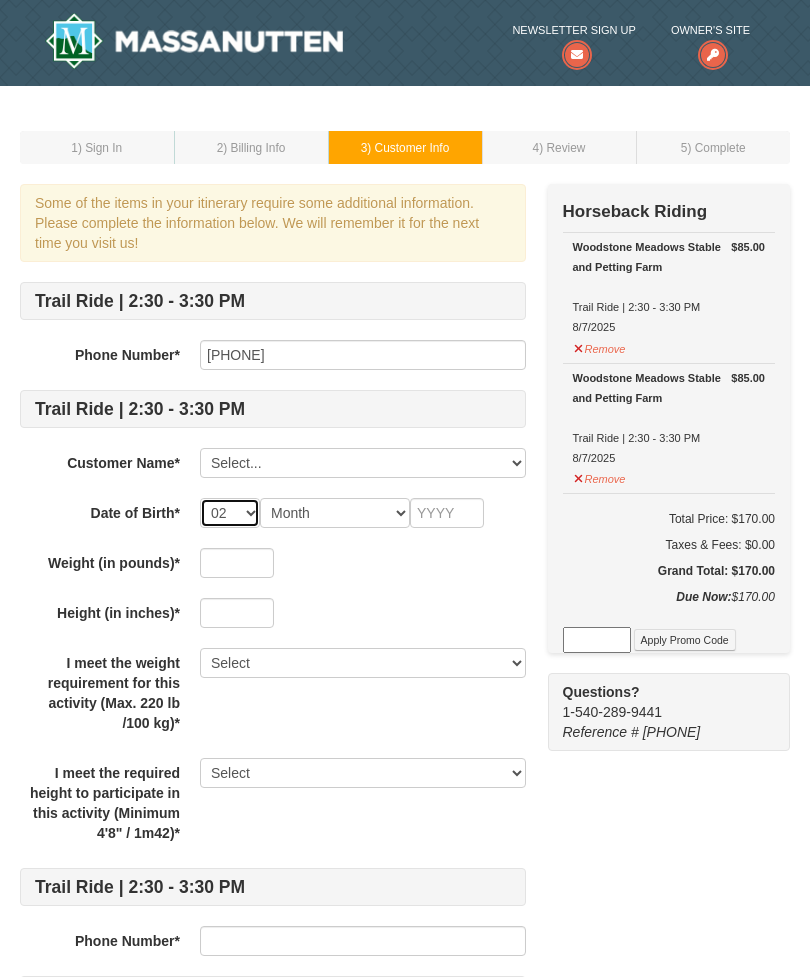 select on "20" 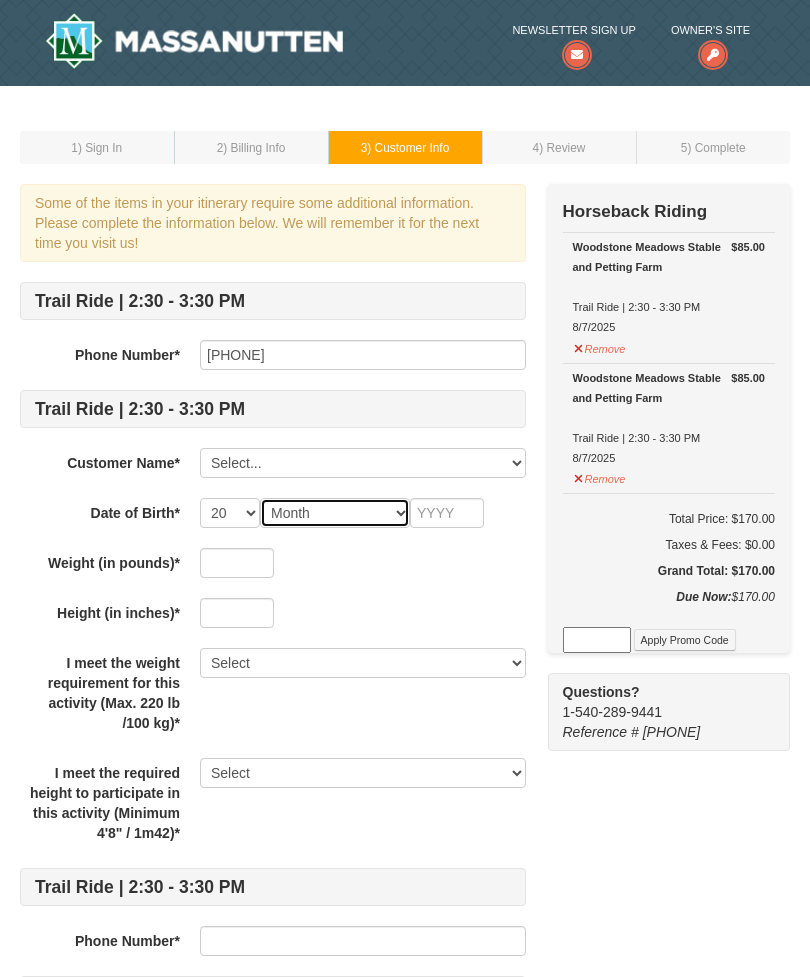 click on "Month January February March April May June July August September October November December" at bounding box center [335, 513] 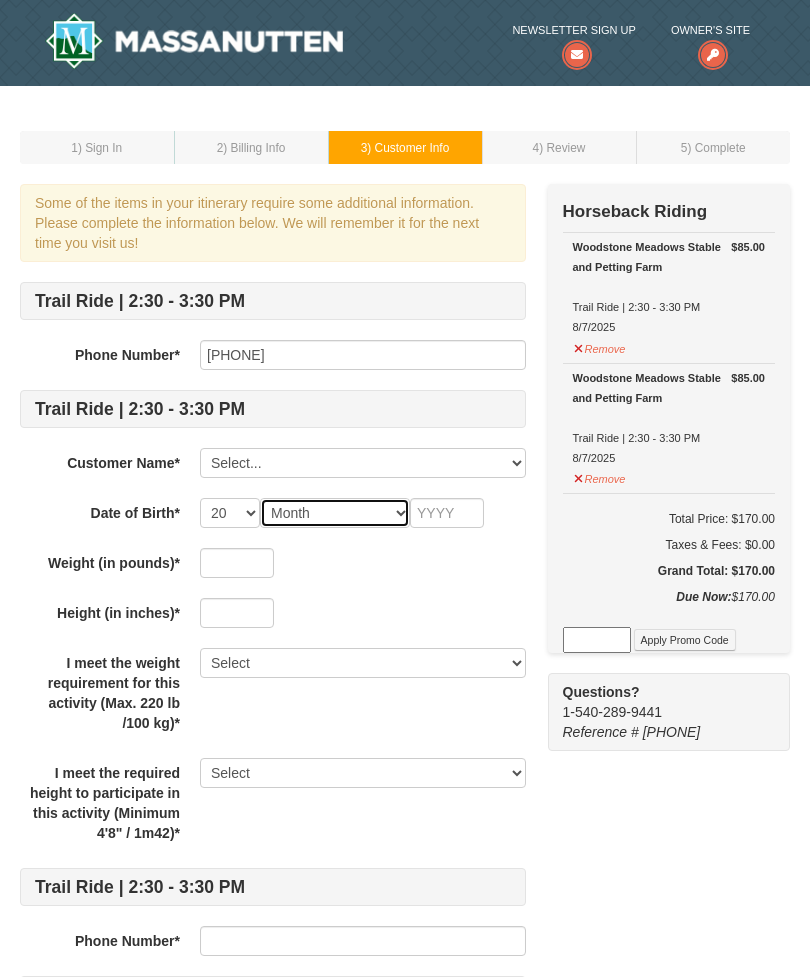 select on "02" 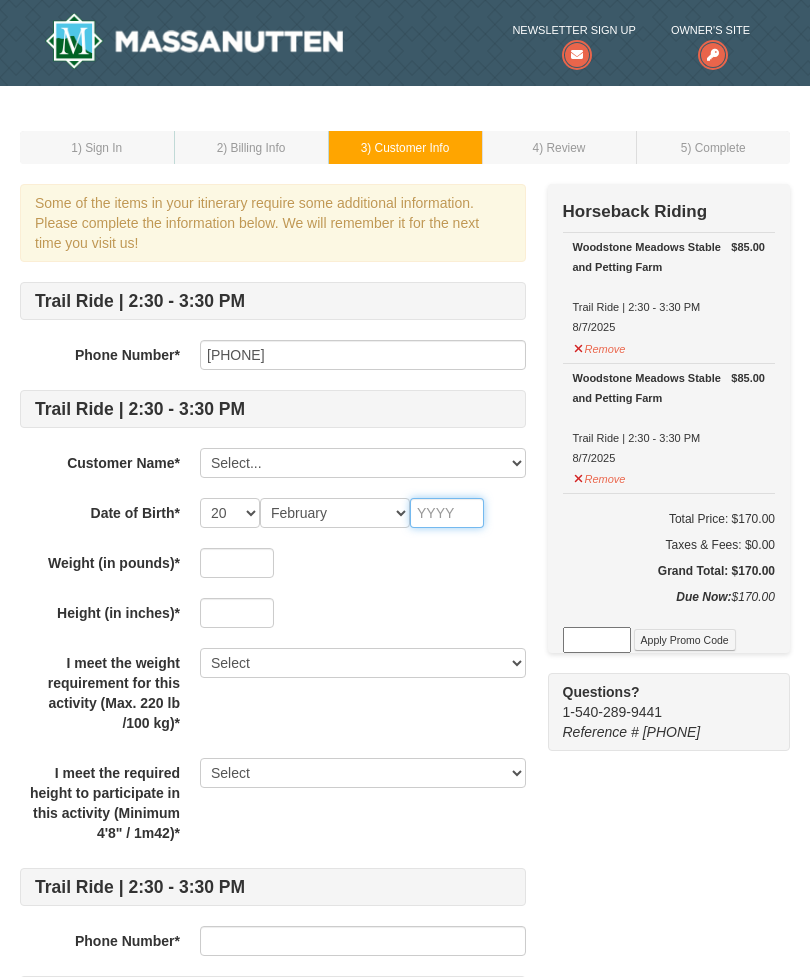 click at bounding box center [447, 513] 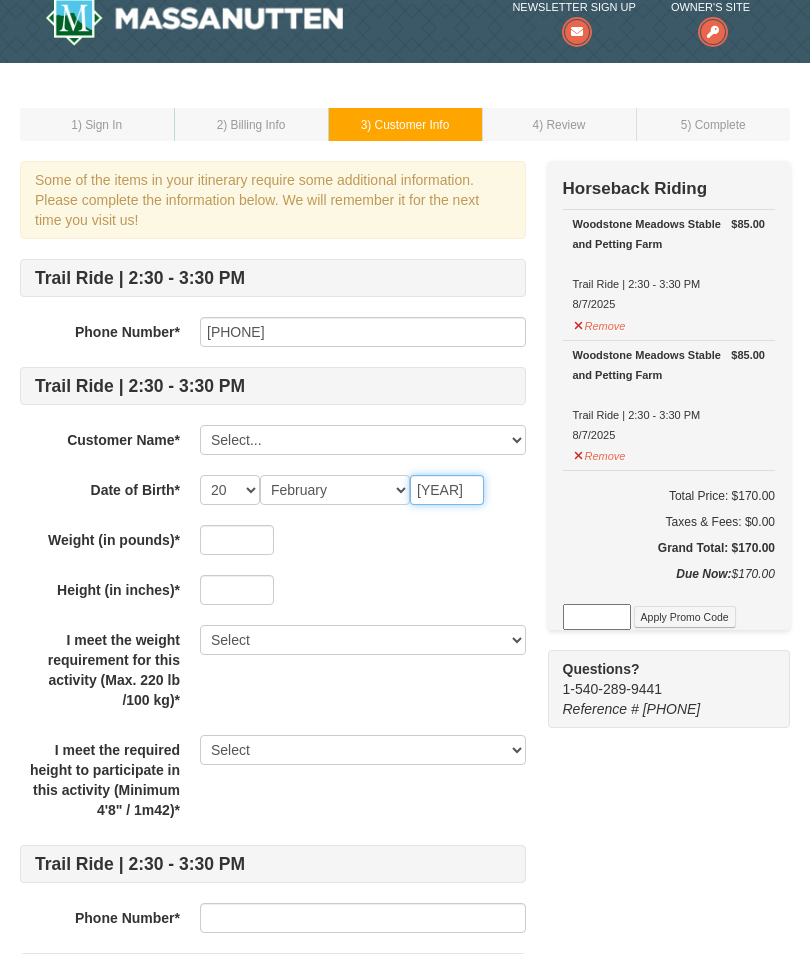 type on "1963" 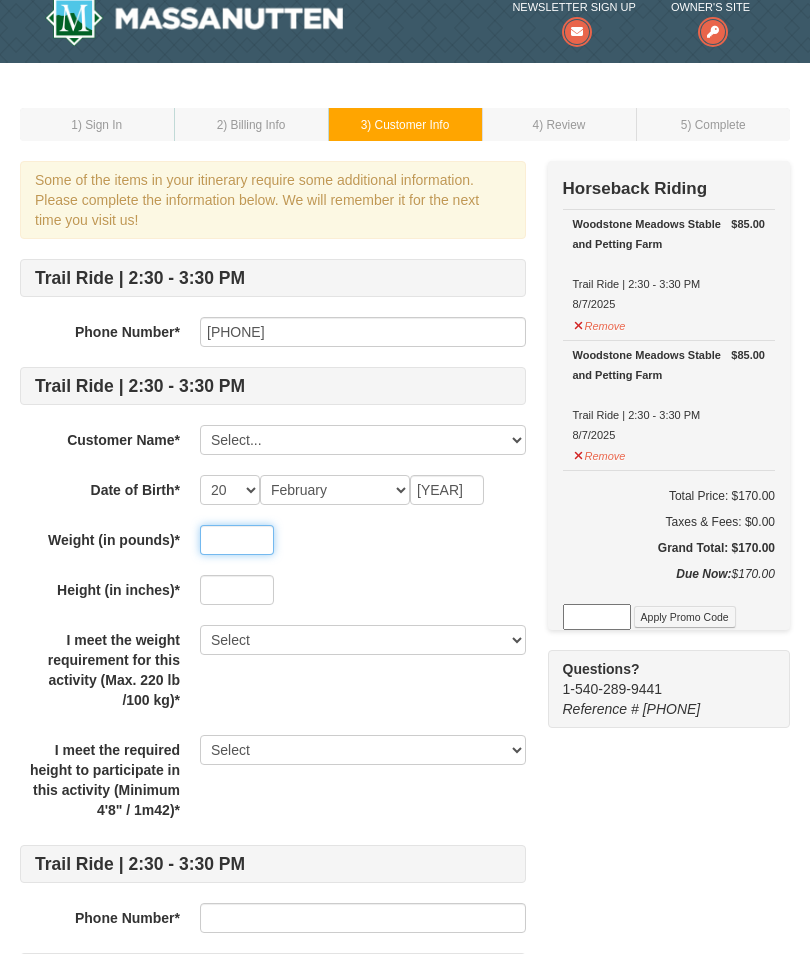 click at bounding box center (237, 563) 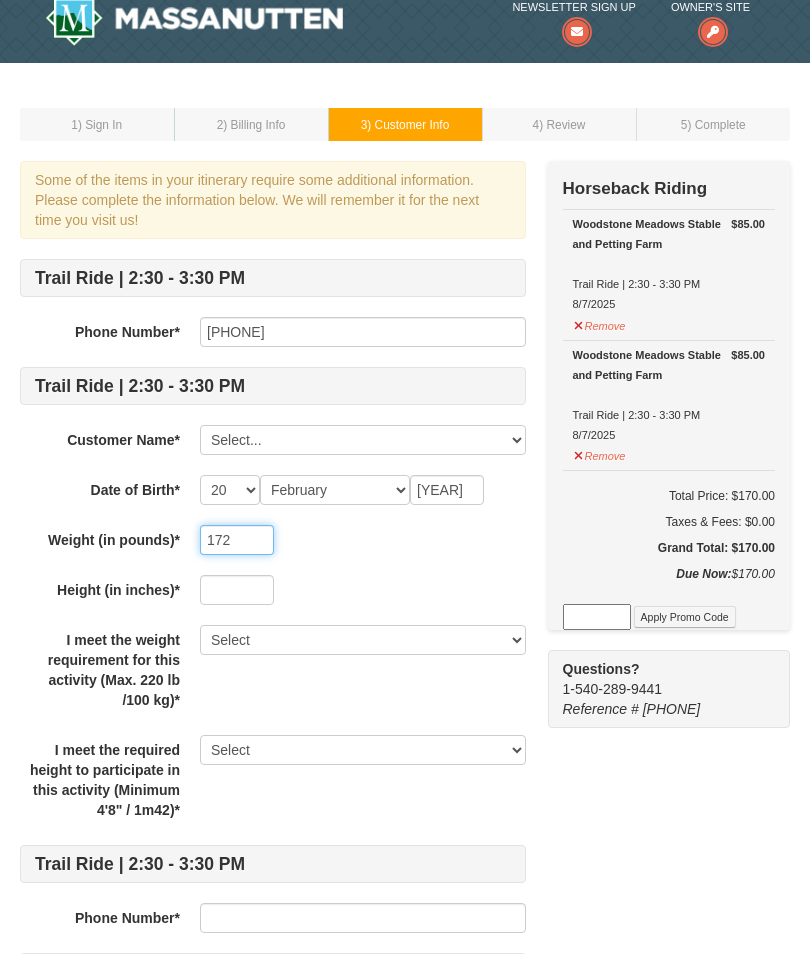 type on "172" 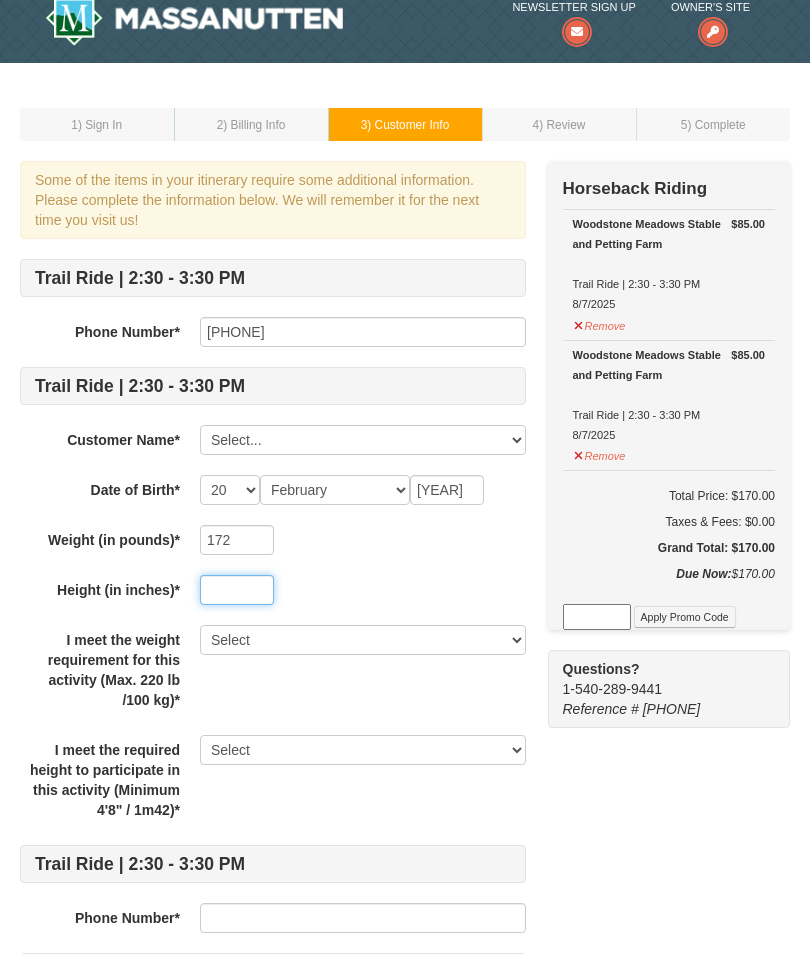click at bounding box center (237, 613) 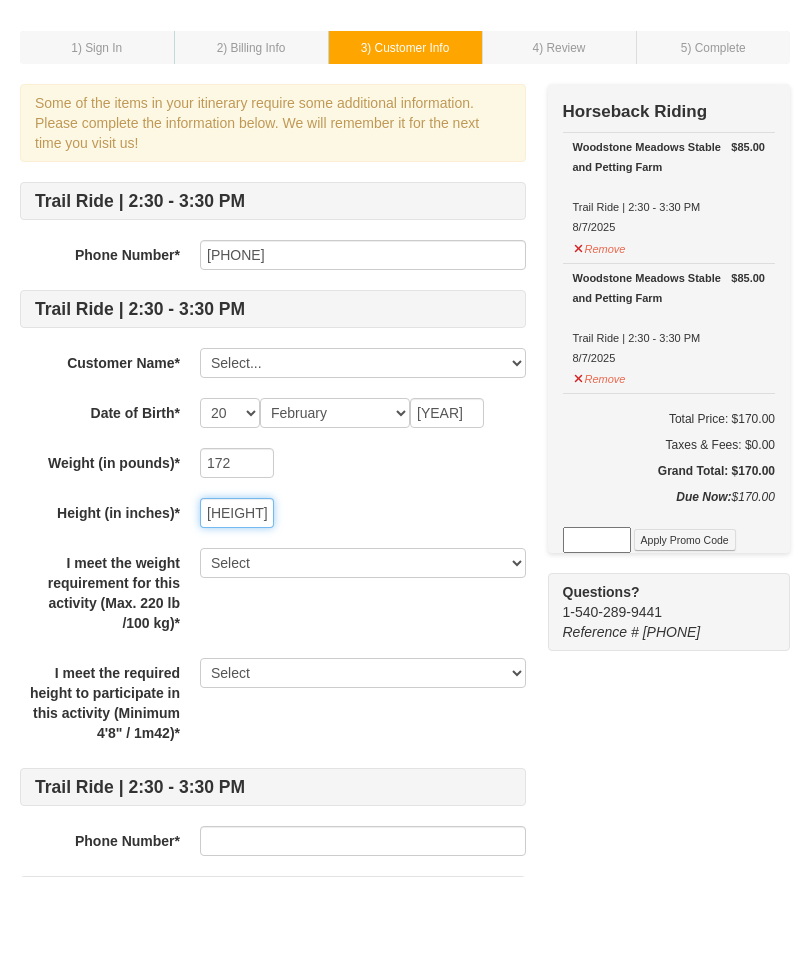 type on "5’4”" 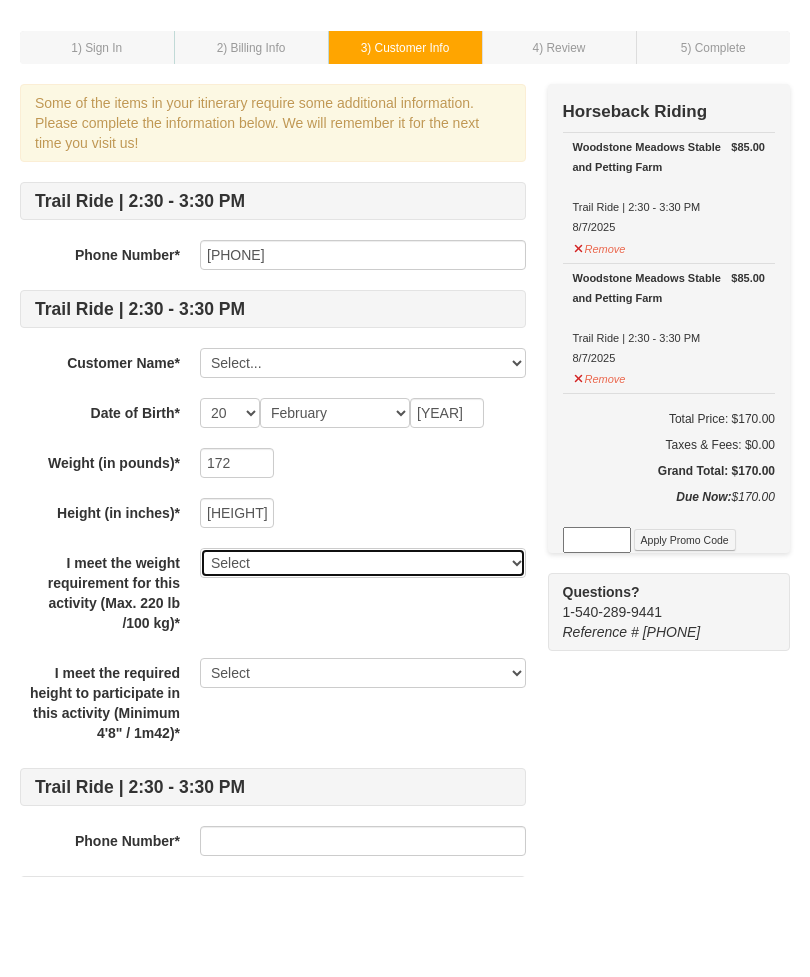click on "Select Yes" at bounding box center (363, 663) 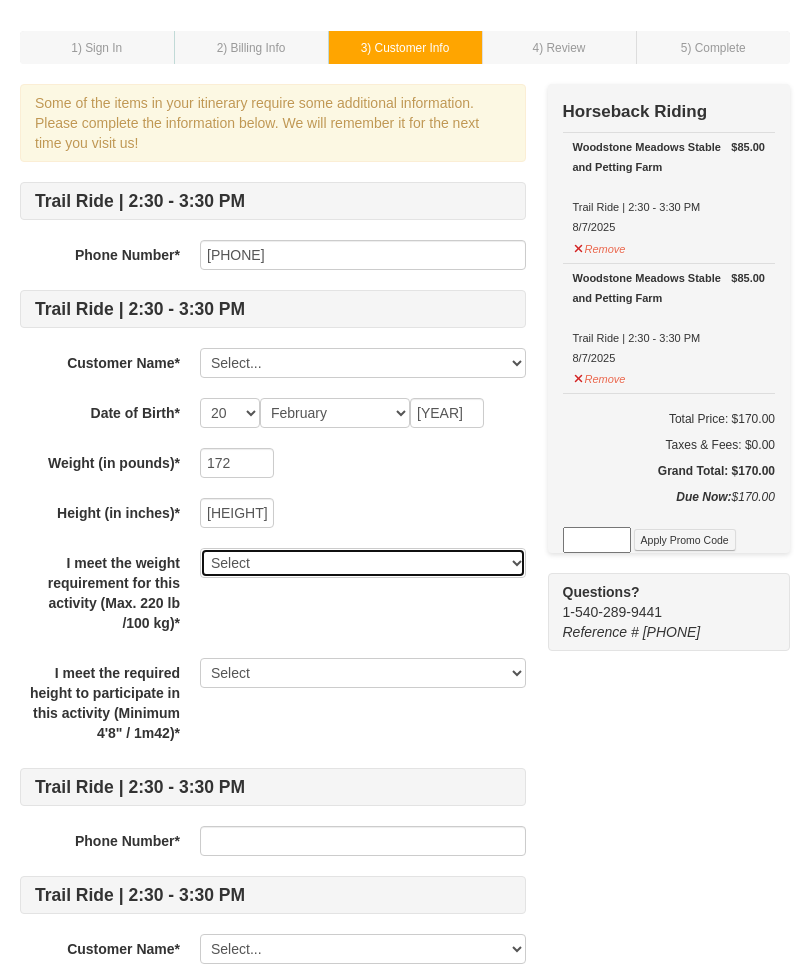 select on "Yes" 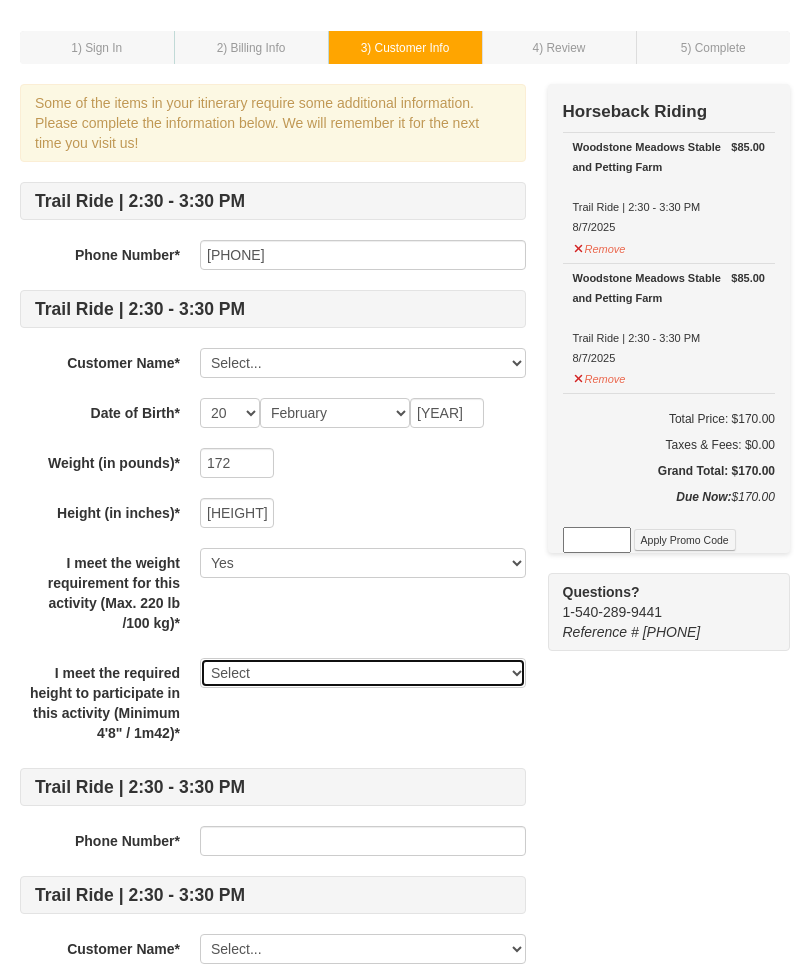 click on "Select Yes" at bounding box center (363, 673) 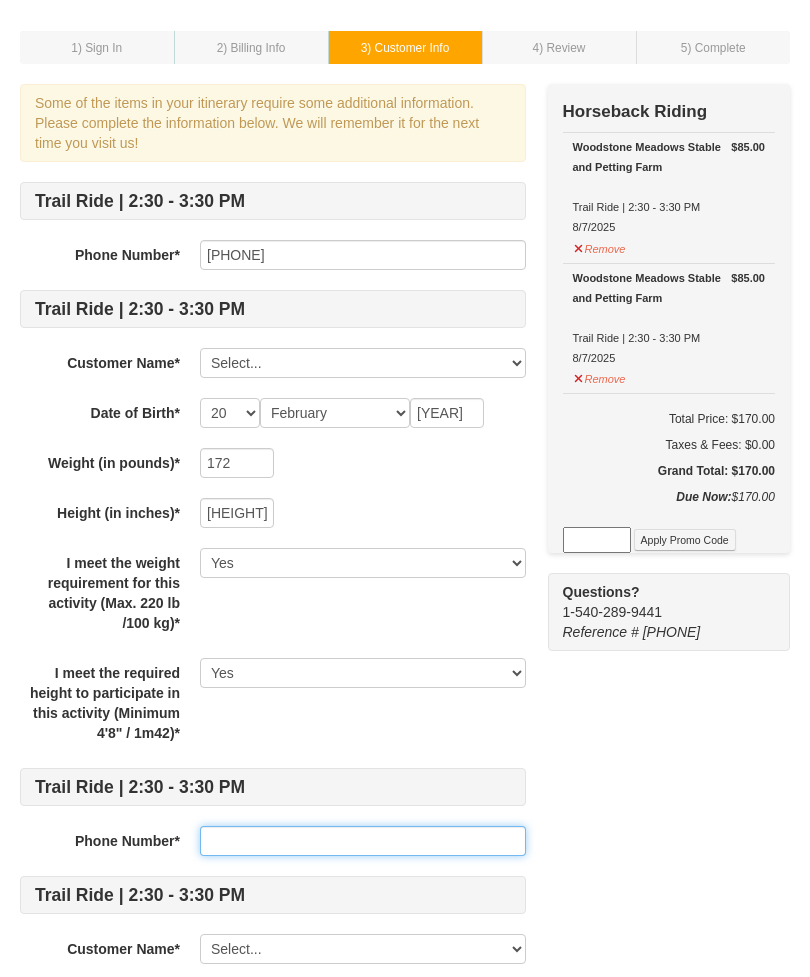 click at bounding box center [363, 841] 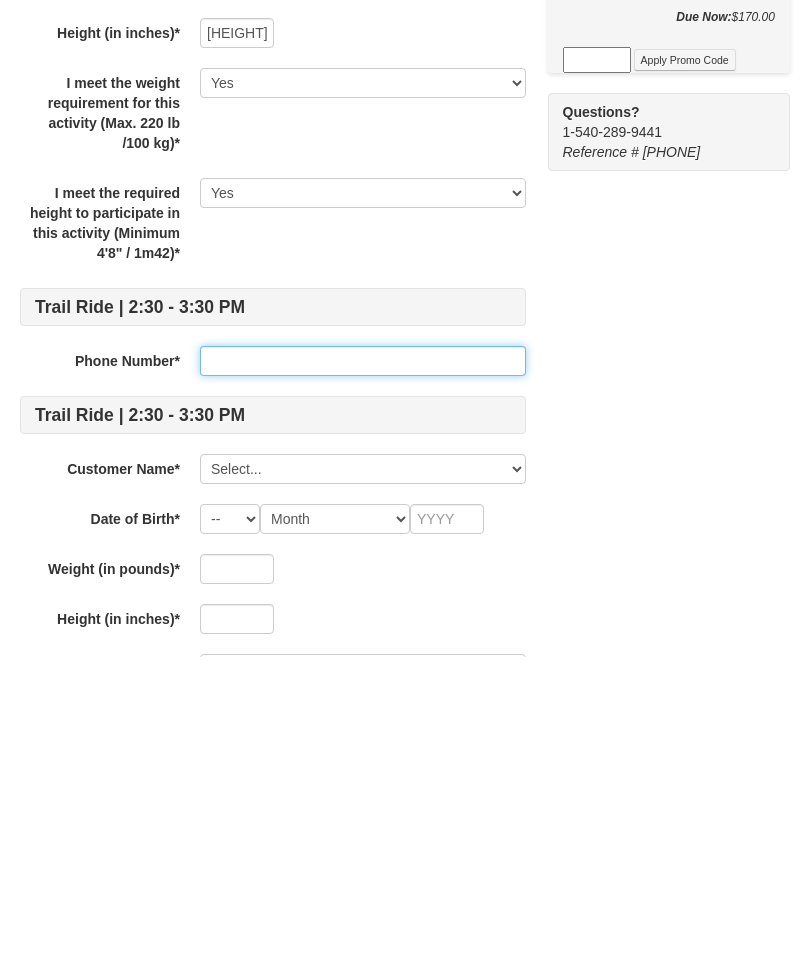 type on "2709967315" 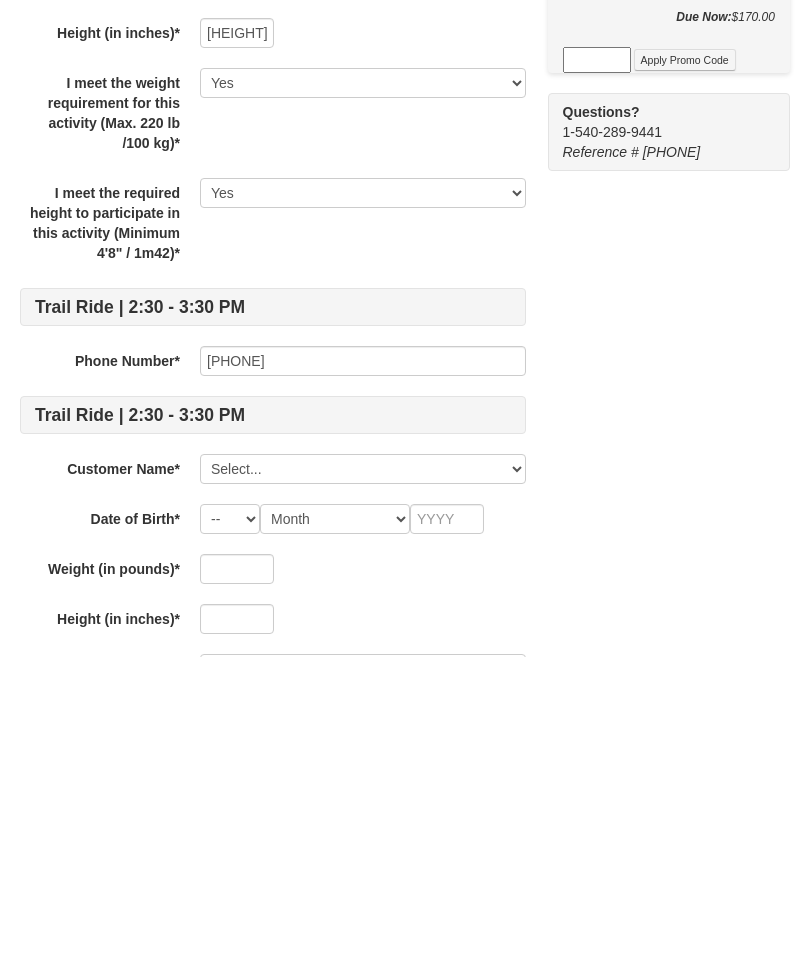 scroll, scrollTop: 581, scrollLeft: 0, axis: vertical 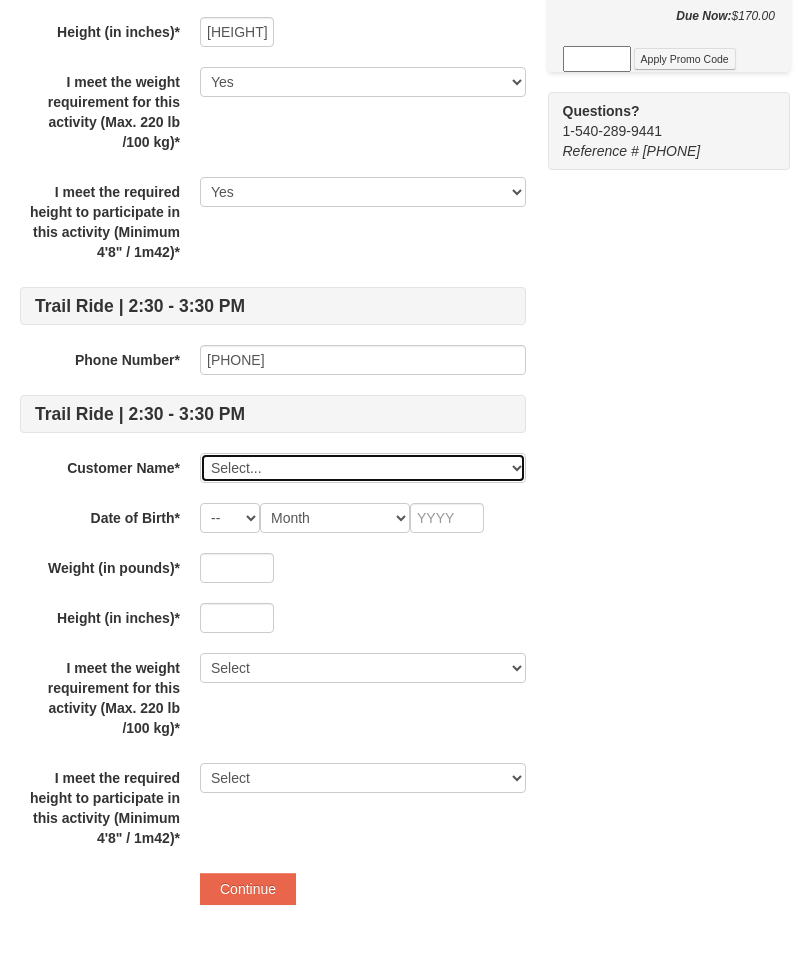 click on "Select... Angela Bodenhamer Add New..." at bounding box center (363, 468) 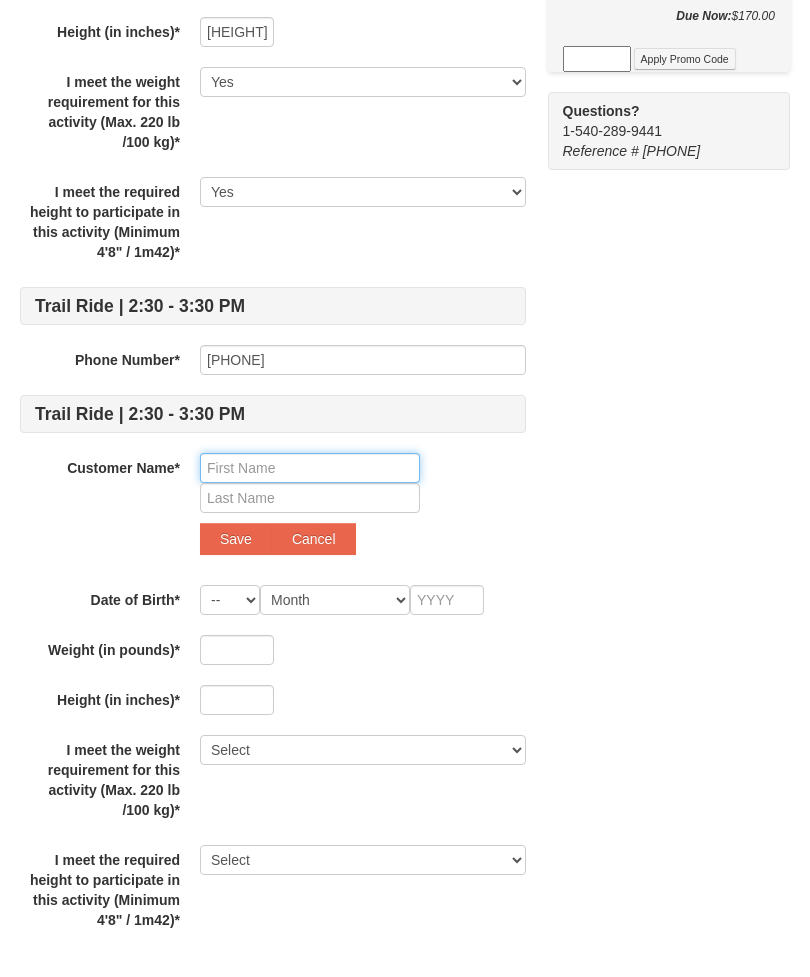 click at bounding box center [310, 468] 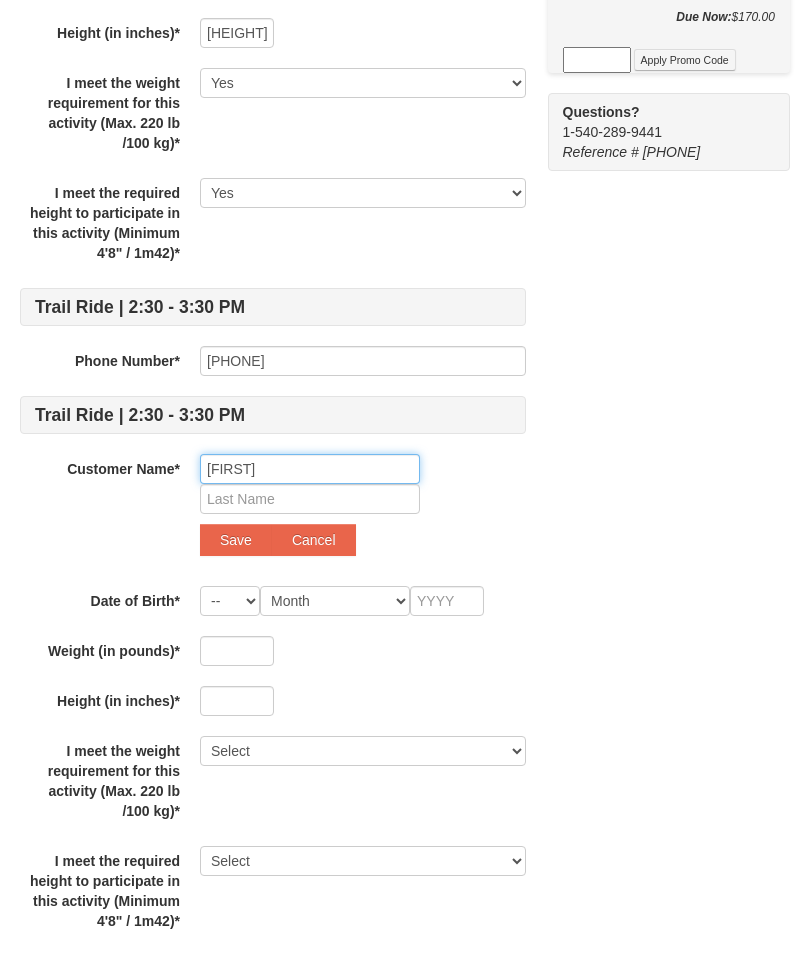type on "Brian" 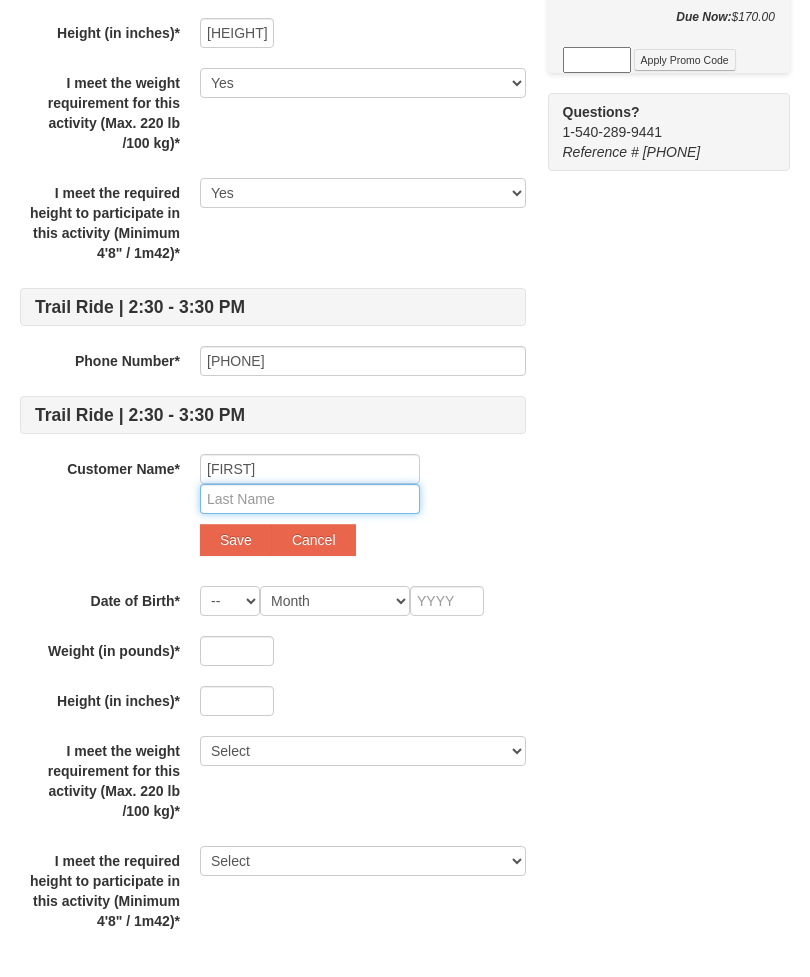click at bounding box center (310, 499) 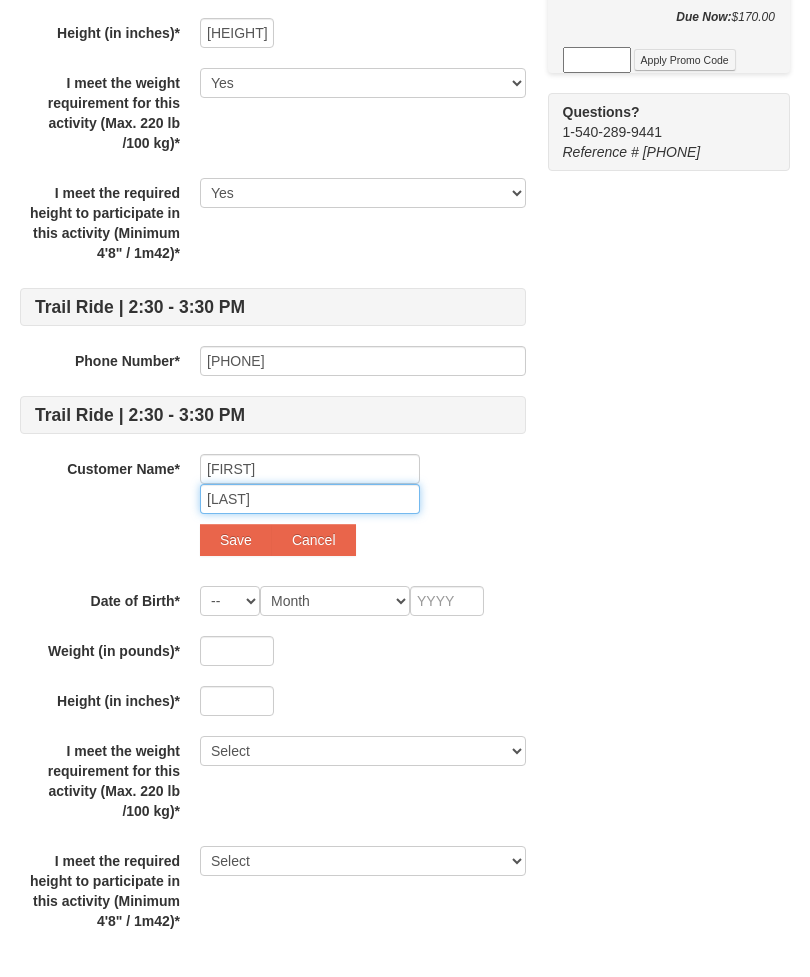 type on "Bodenhamer" 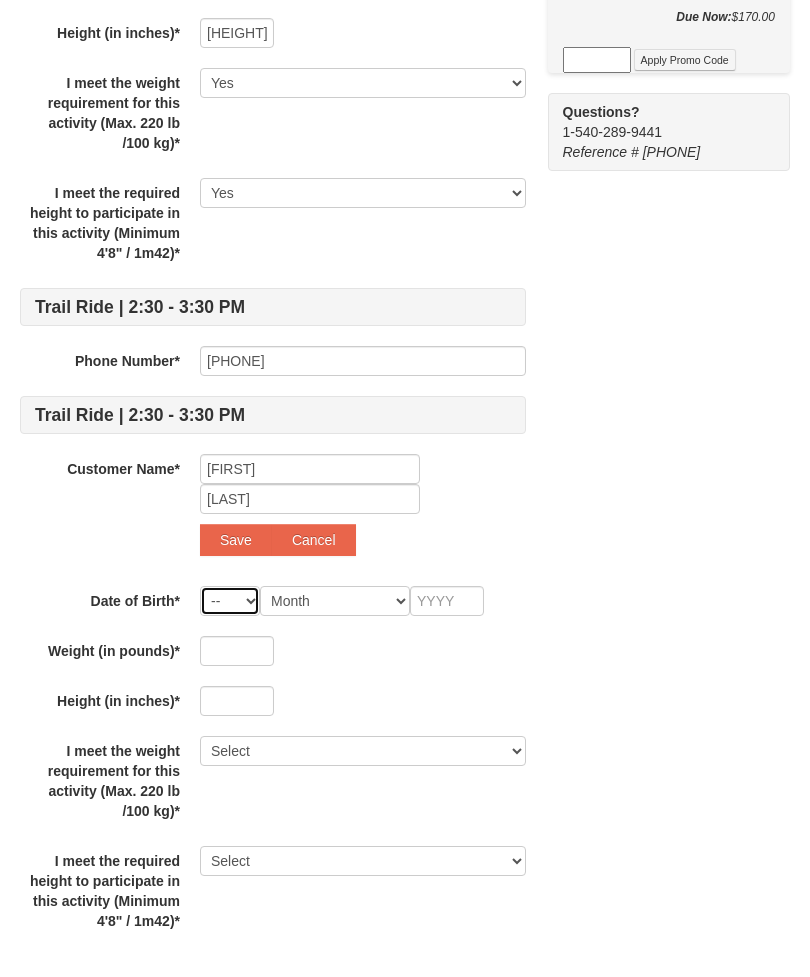 click on "-- 01 02 03 04 05 06 07 08 09 10 11 12 13 14 15 16 17 18 19 20 21 22 23 24 25 26 27 28 29 30 31" at bounding box center (230, 601) 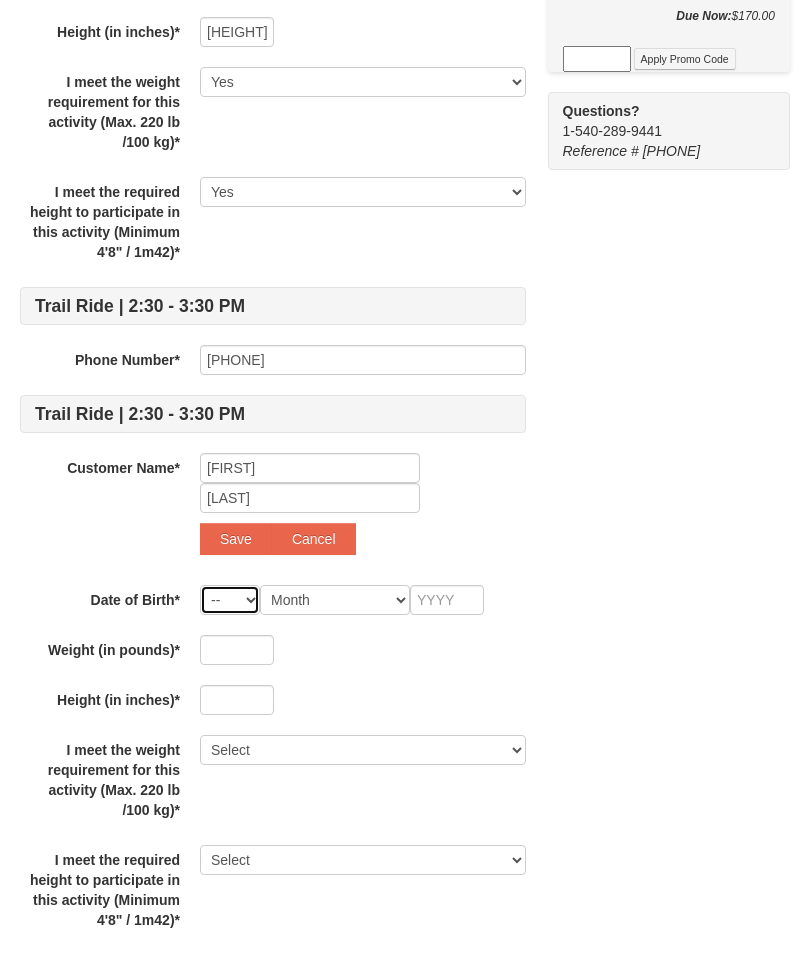 select on "30" 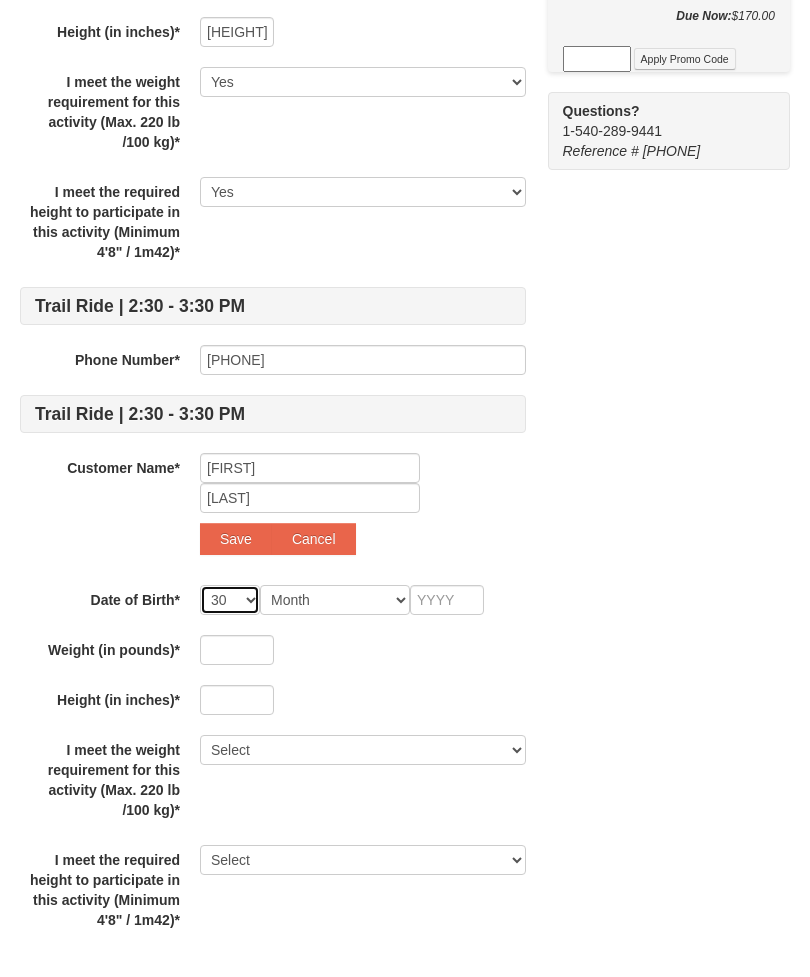 scroll, scrollTop: 581, scrollLeft: 0, axis: vertical 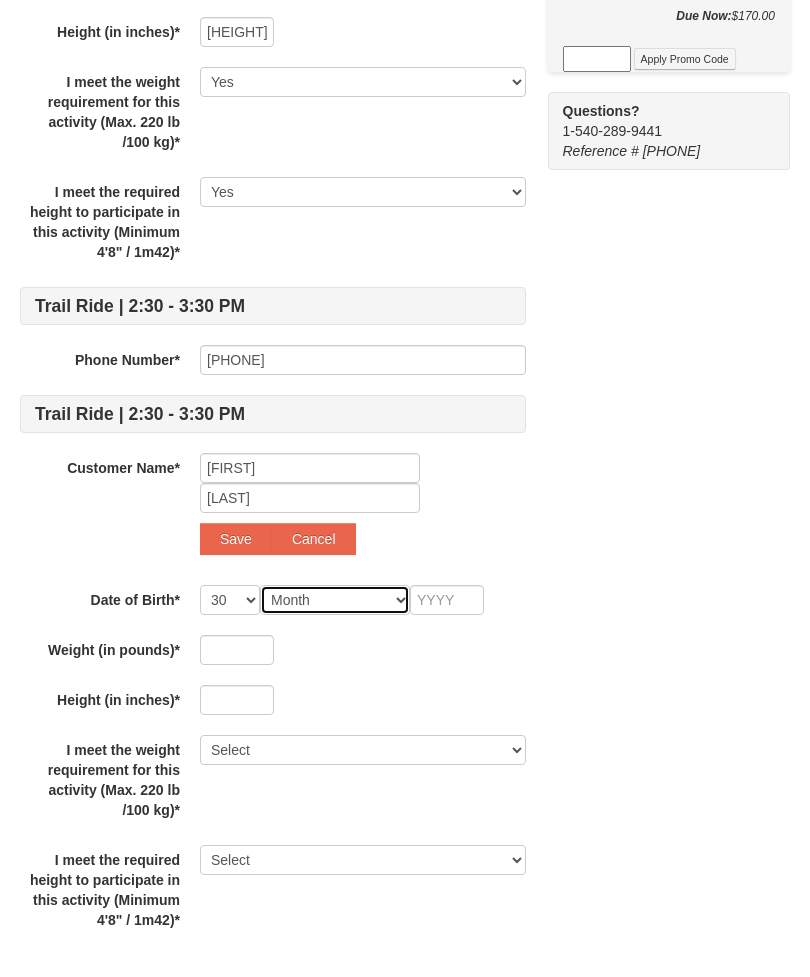 click on "Month January February March April May June July August September October November December" at bounding box center (335, 600) 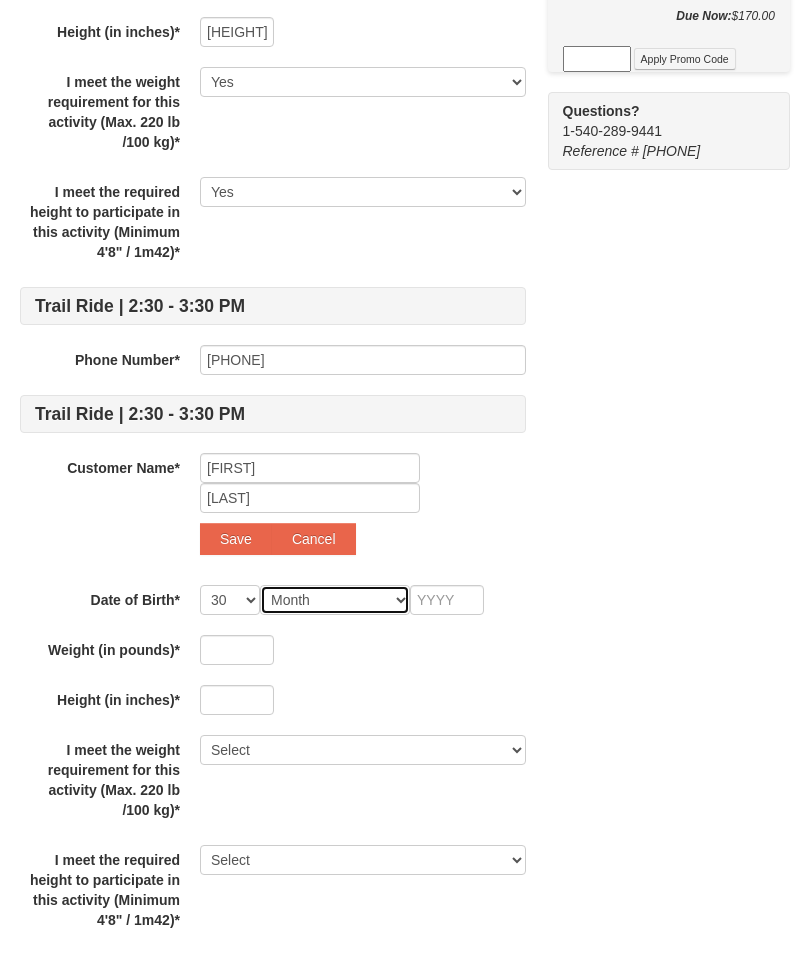 select on "04" 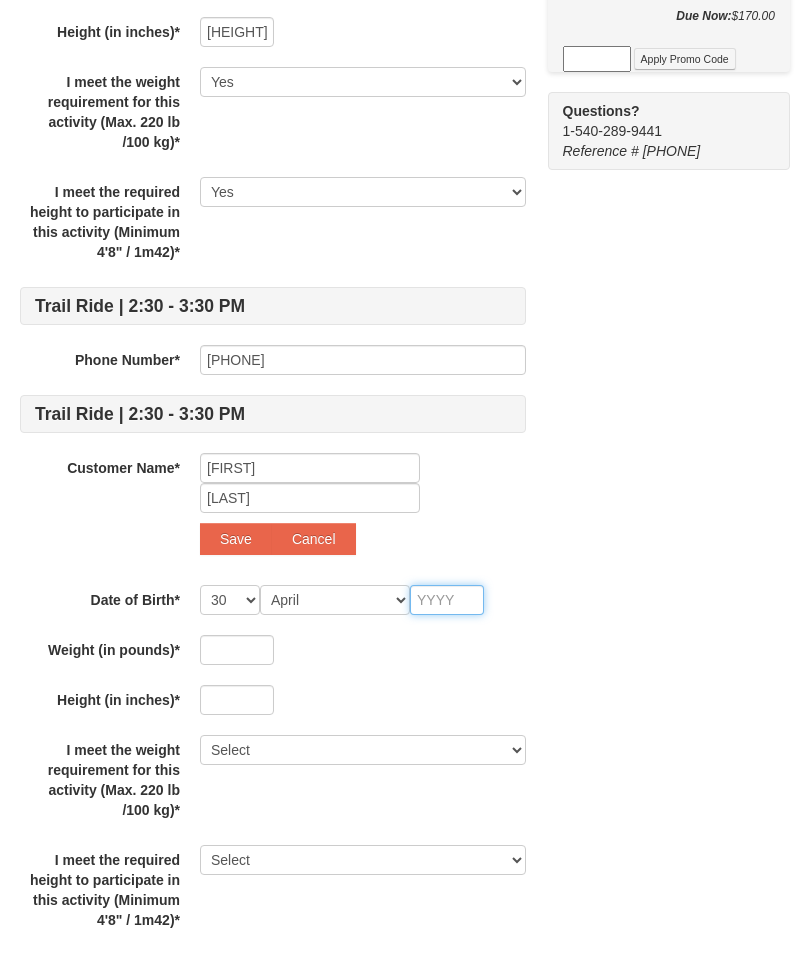 click at bounding box center [447, 600] 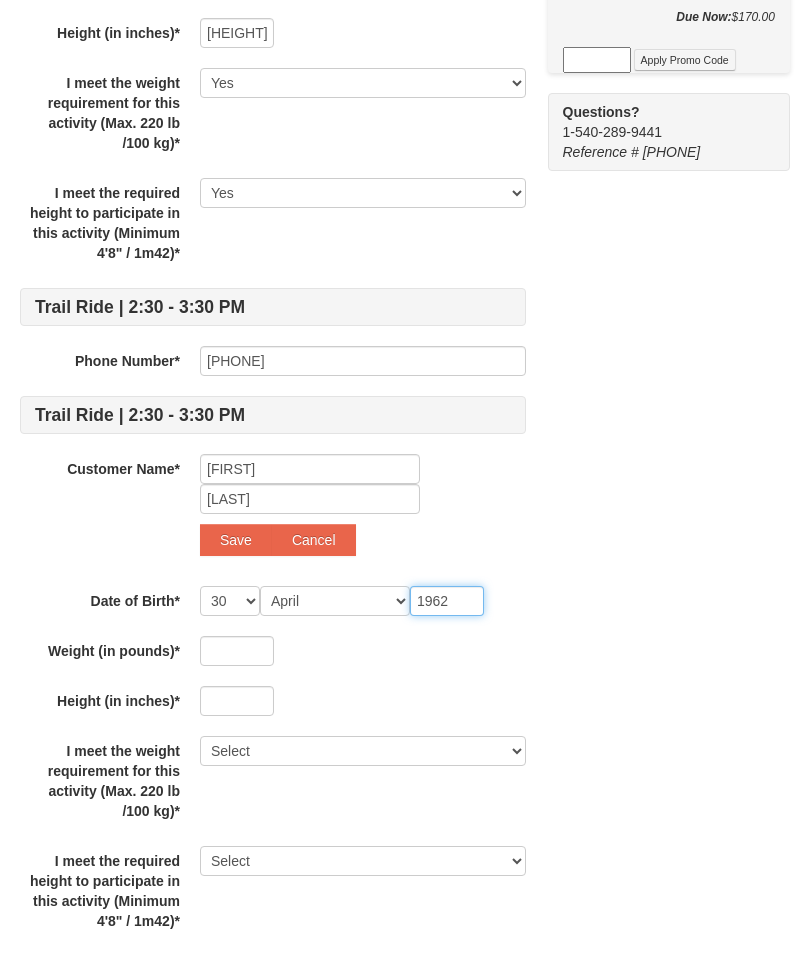 type on "1962" 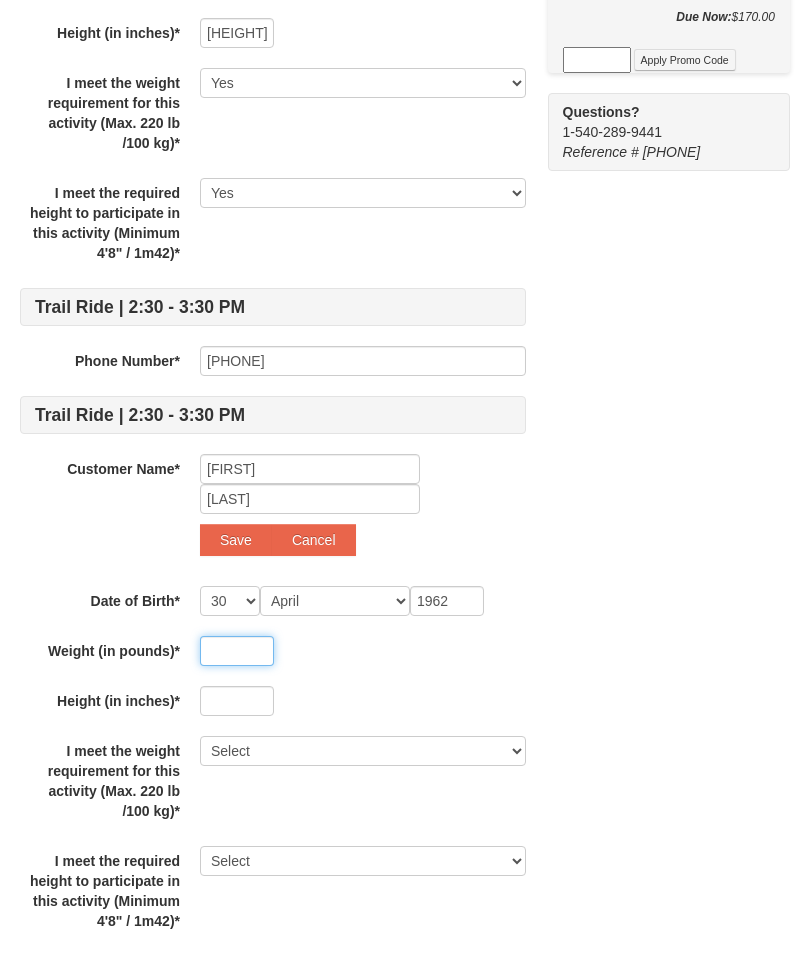 click at bounding box center (237, 651) 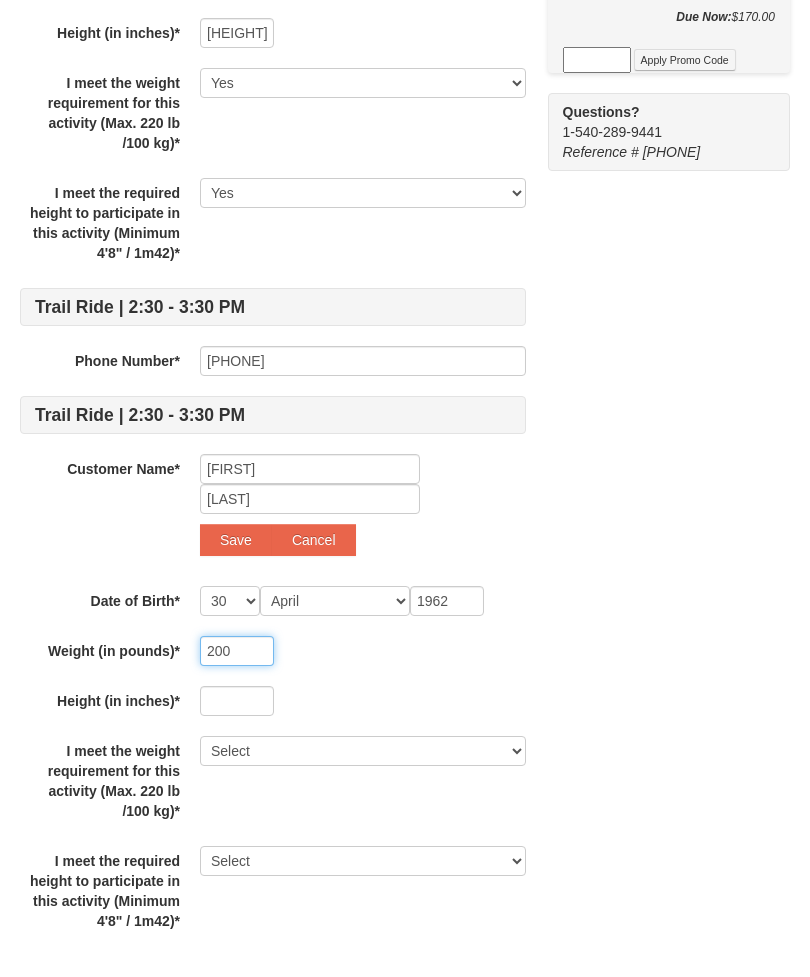 type on "200" 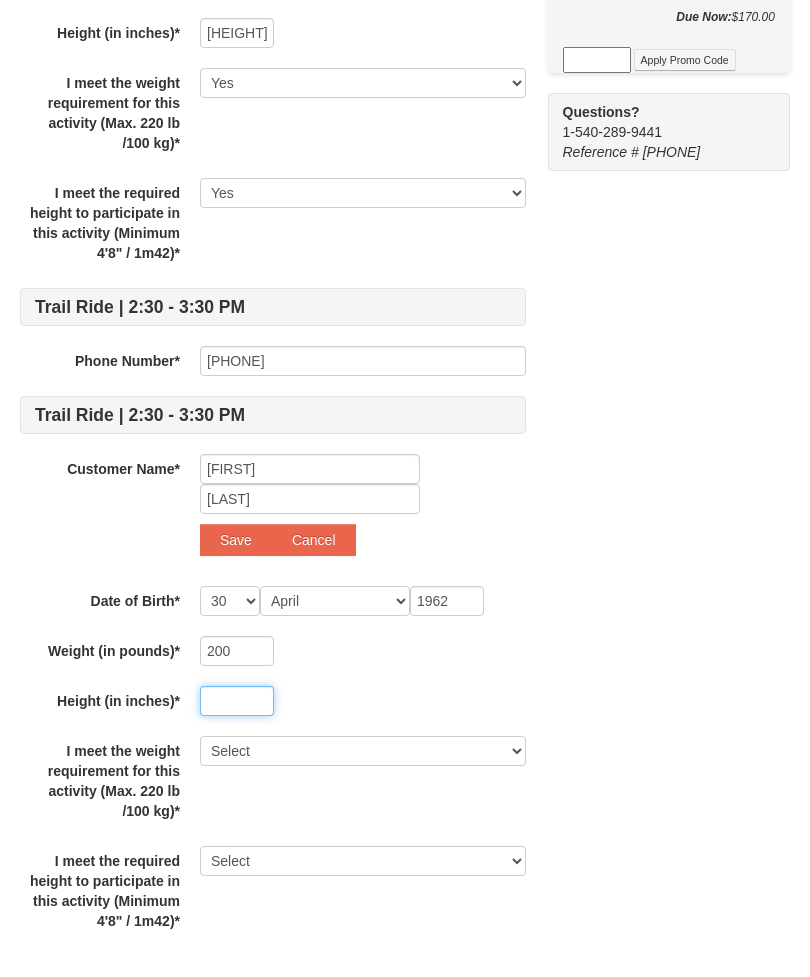click at bounding box center (237, 701) 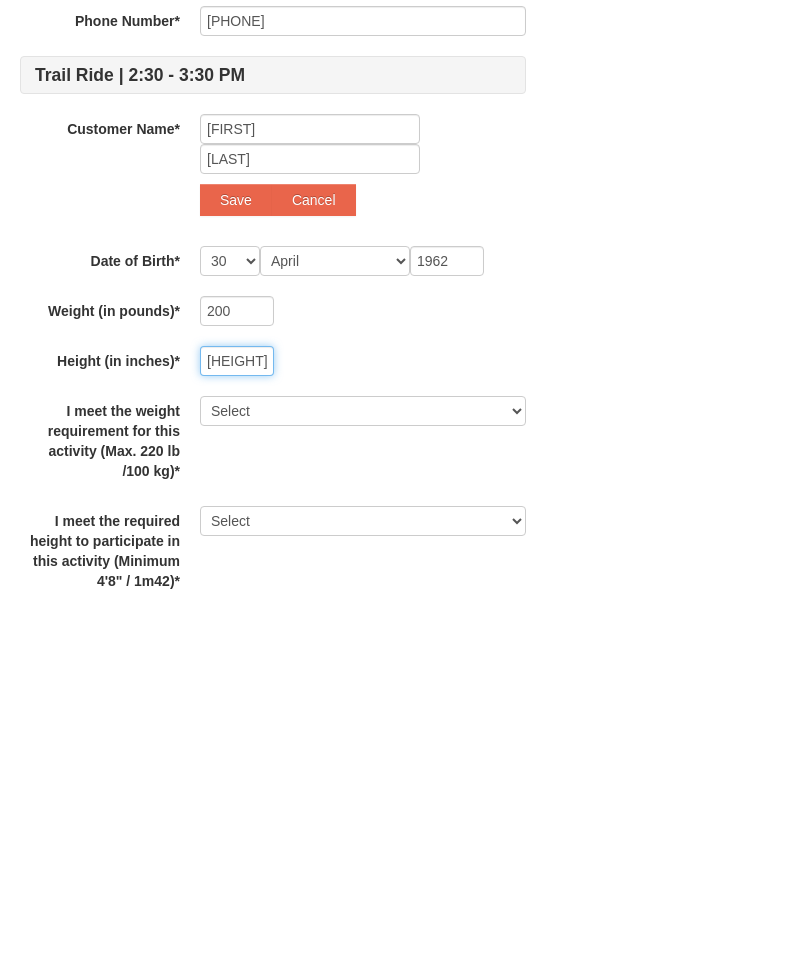 type on "5’8”" 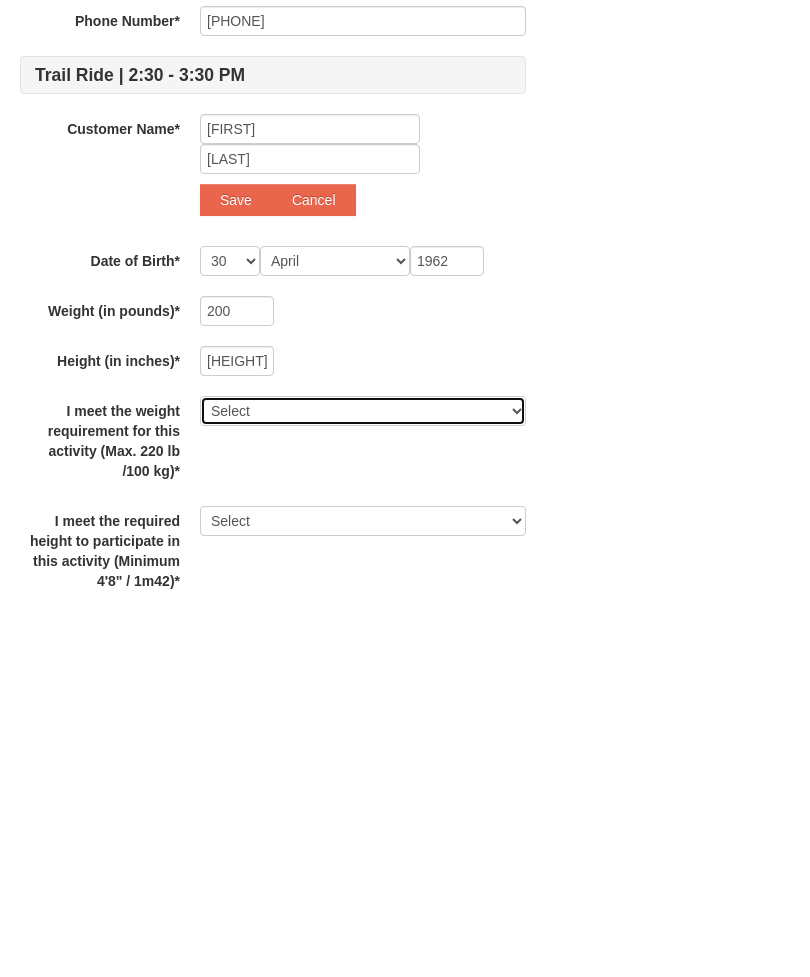 click on "Select Yes" at bounding box center [363, 731] 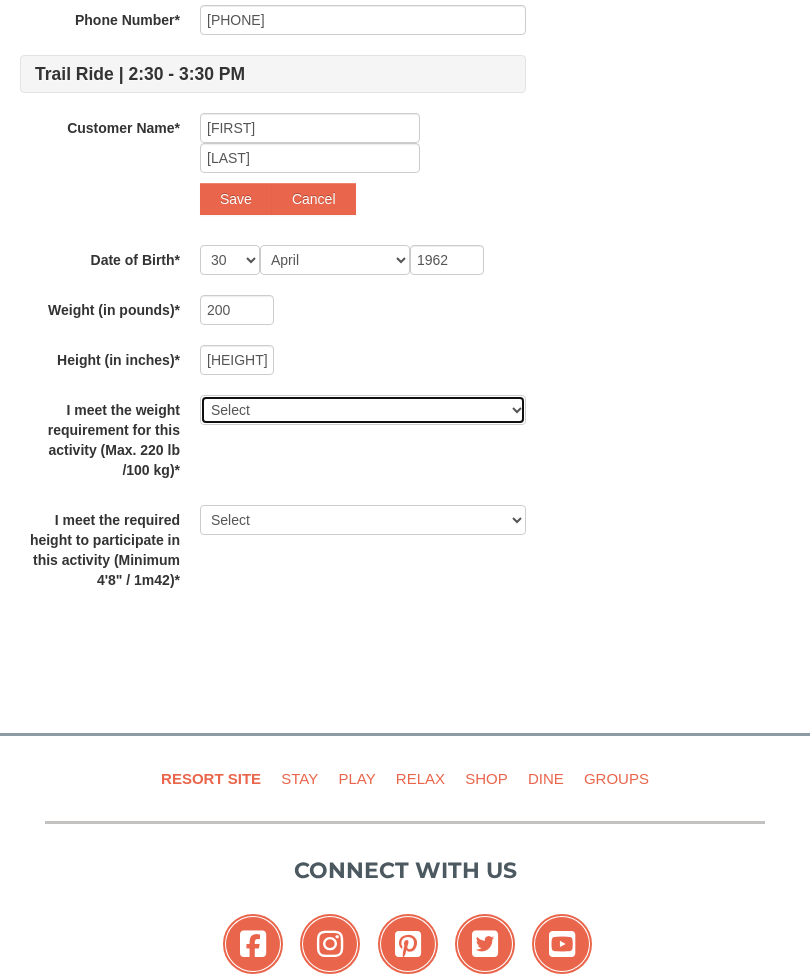 select on "Yes" 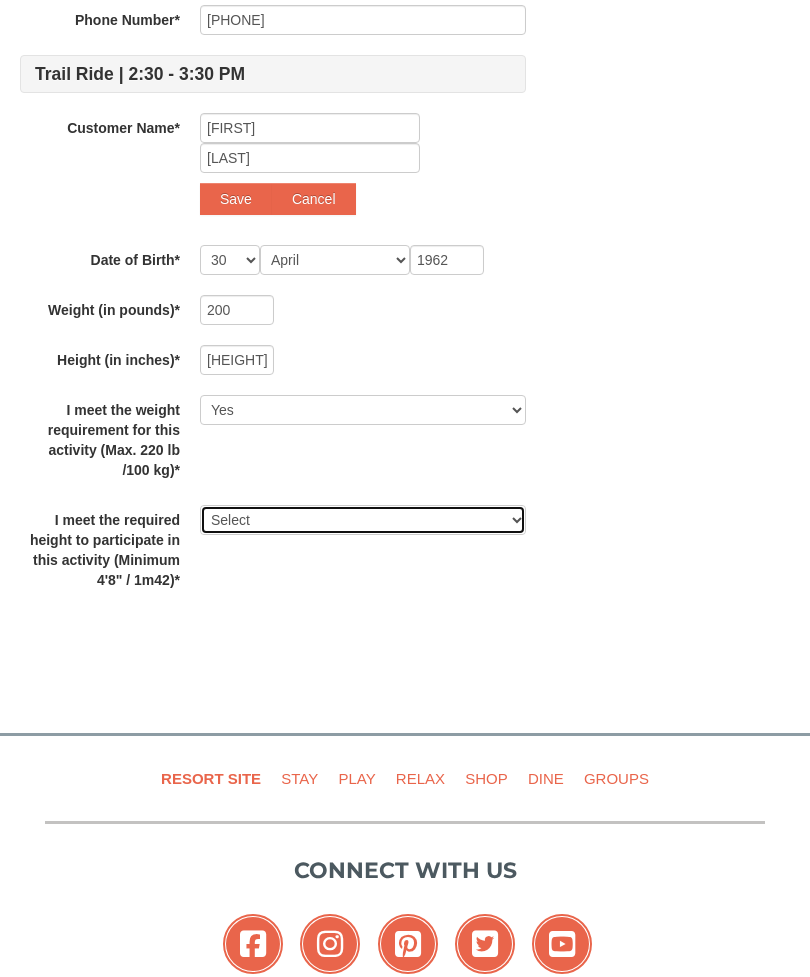 click on "Select Yes" at bounding box center [363, 520] 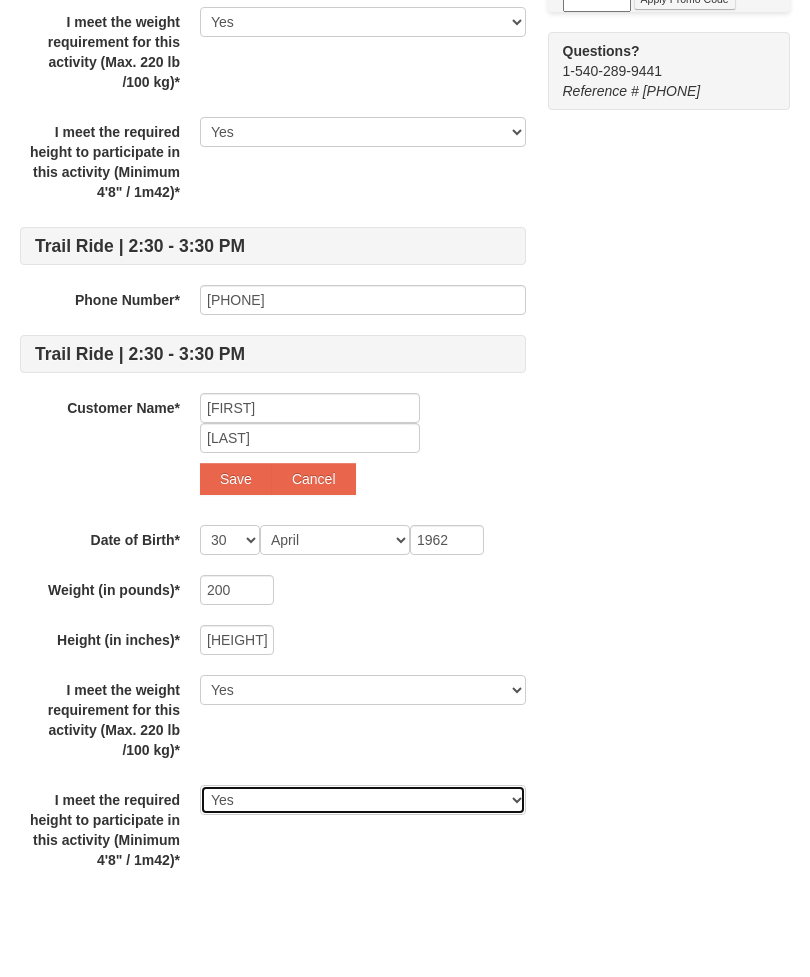scroll, scrollTop: 642, scrollLeft: 0, axis: vertical 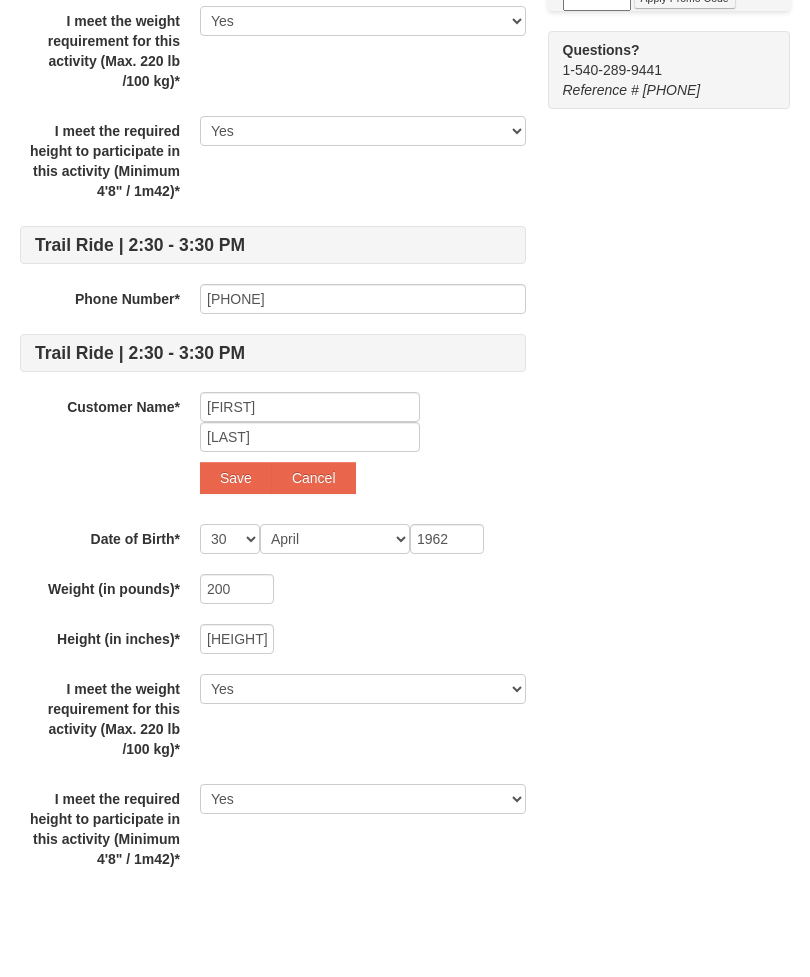 click on "Save" at bounding box center (236, 478) 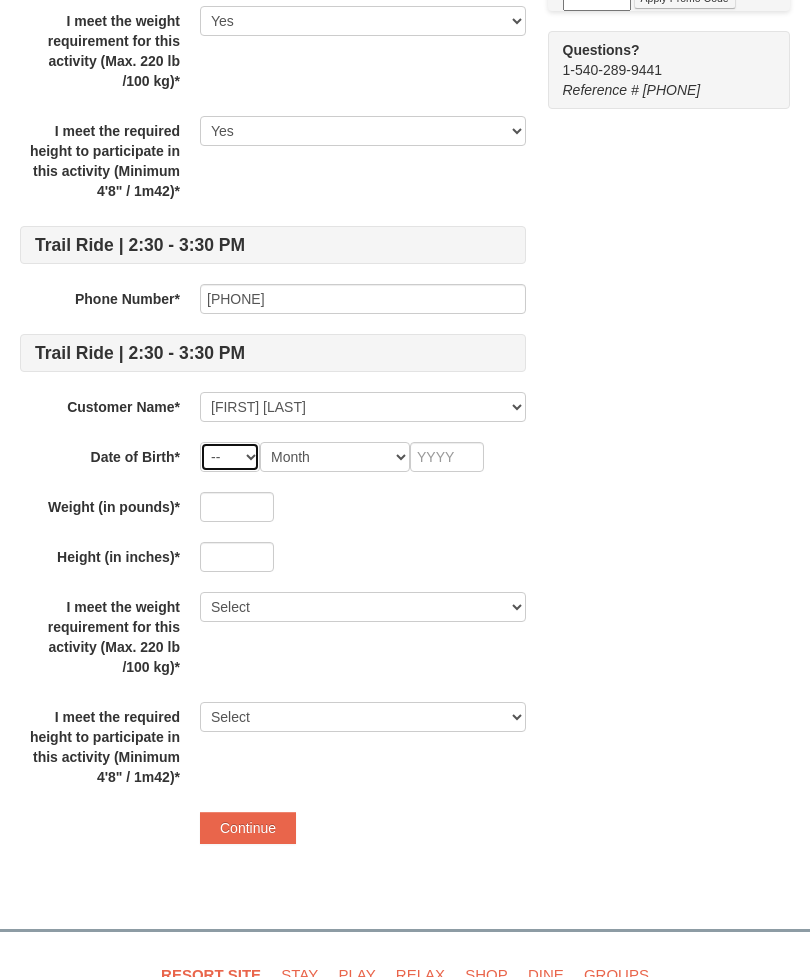click on "-- 01 02 03 04 05 06 07 08 09 10 11 12 13 14 15 16 17 18 19 20 21 22 23 24 25 26 27 28 29 30 31" at bounding box center [230, 457] 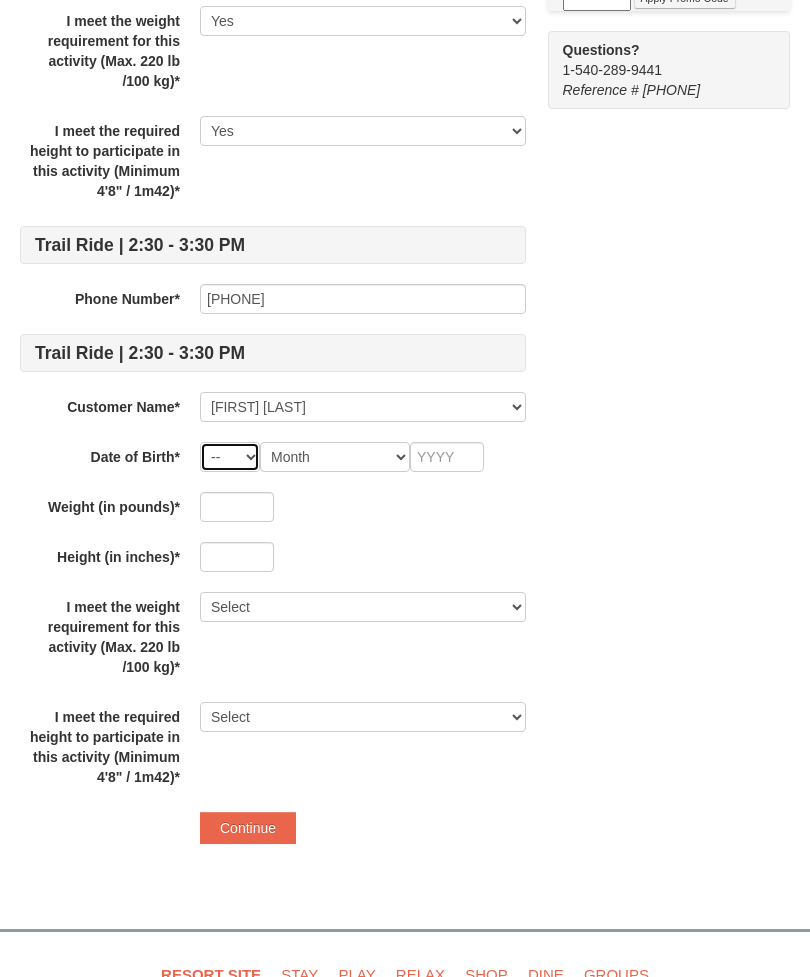 select on "30" 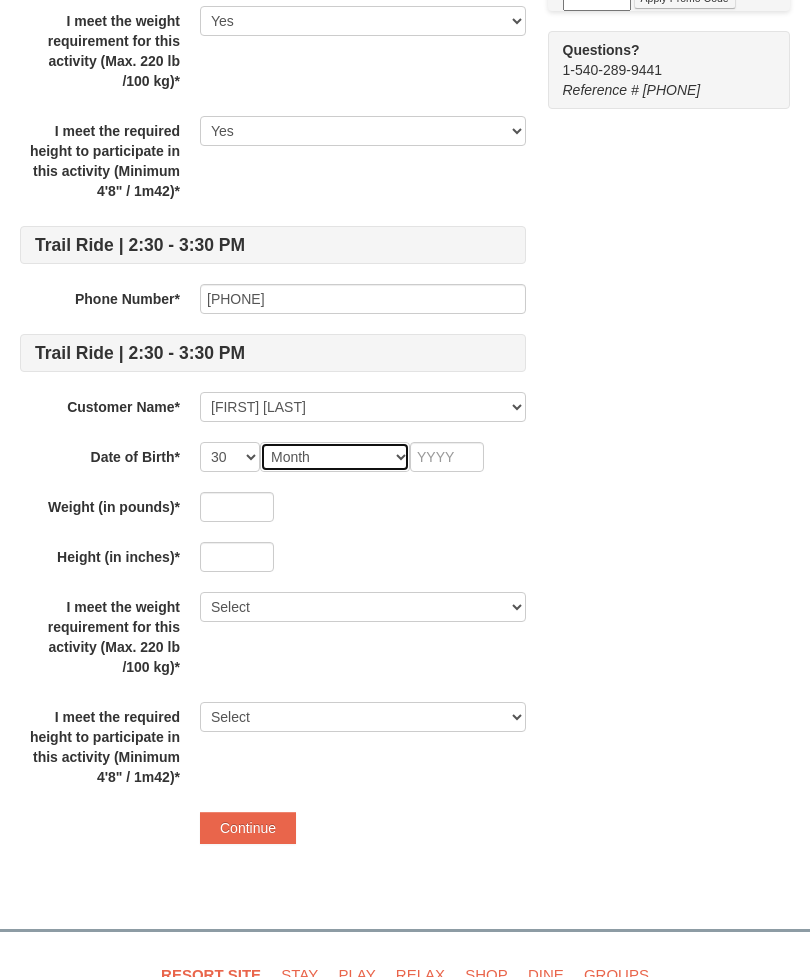 click on "Month January February March April May June July August September October November December" at bounding box center [335, 457] 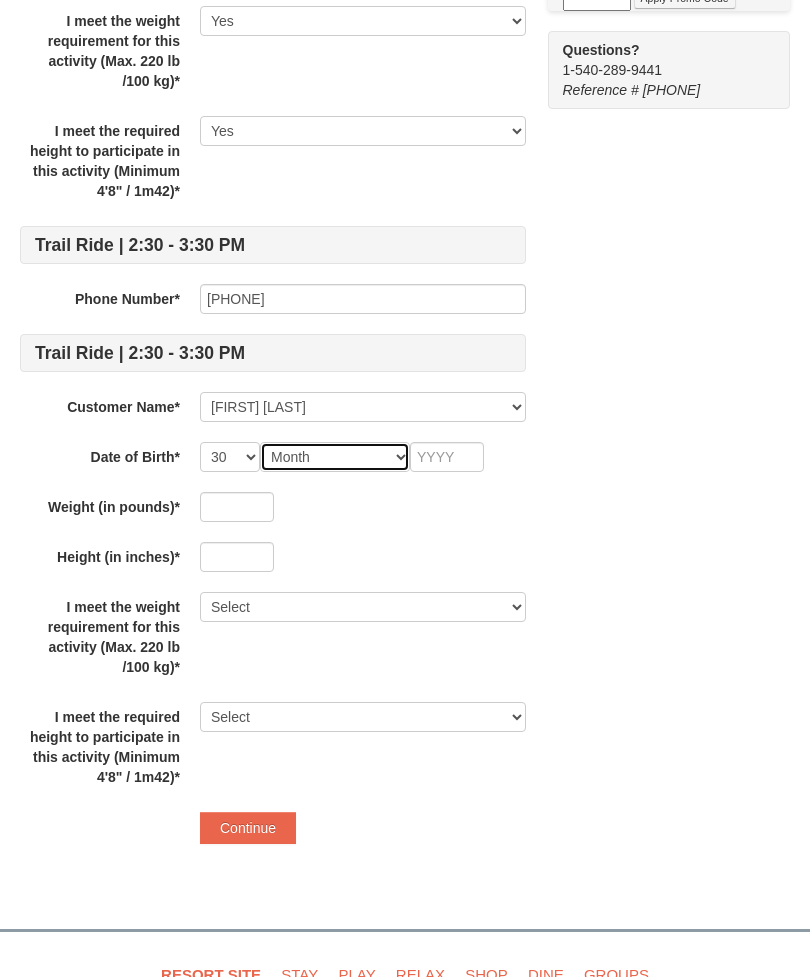 select on "04" 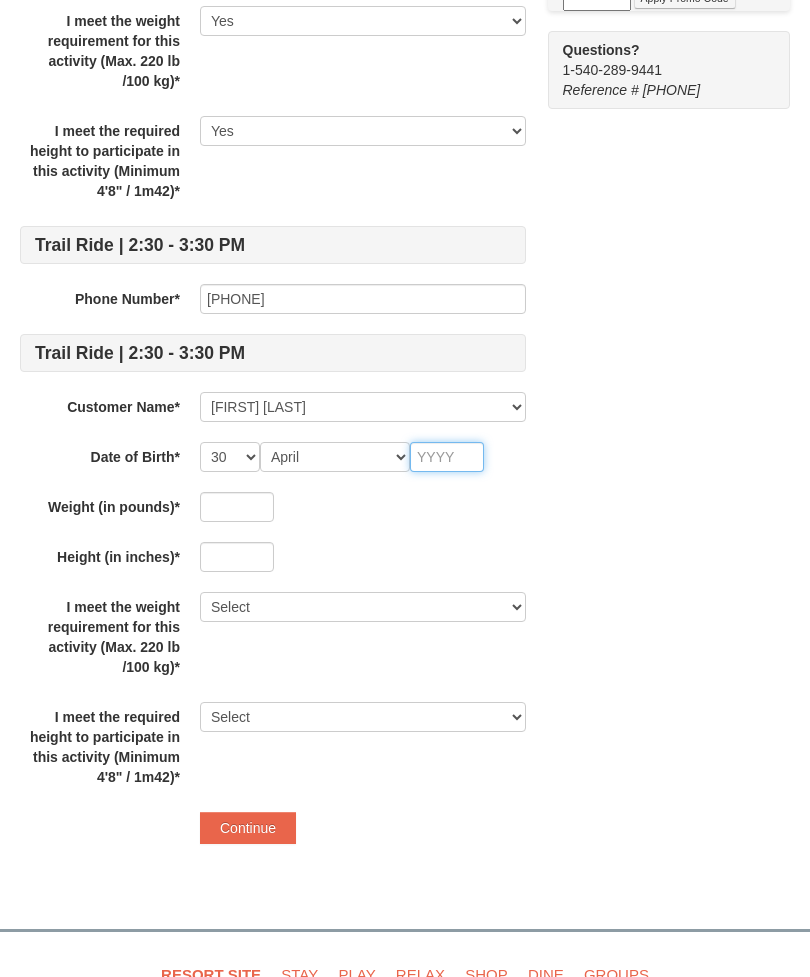 click at bounding box center (447, 457) 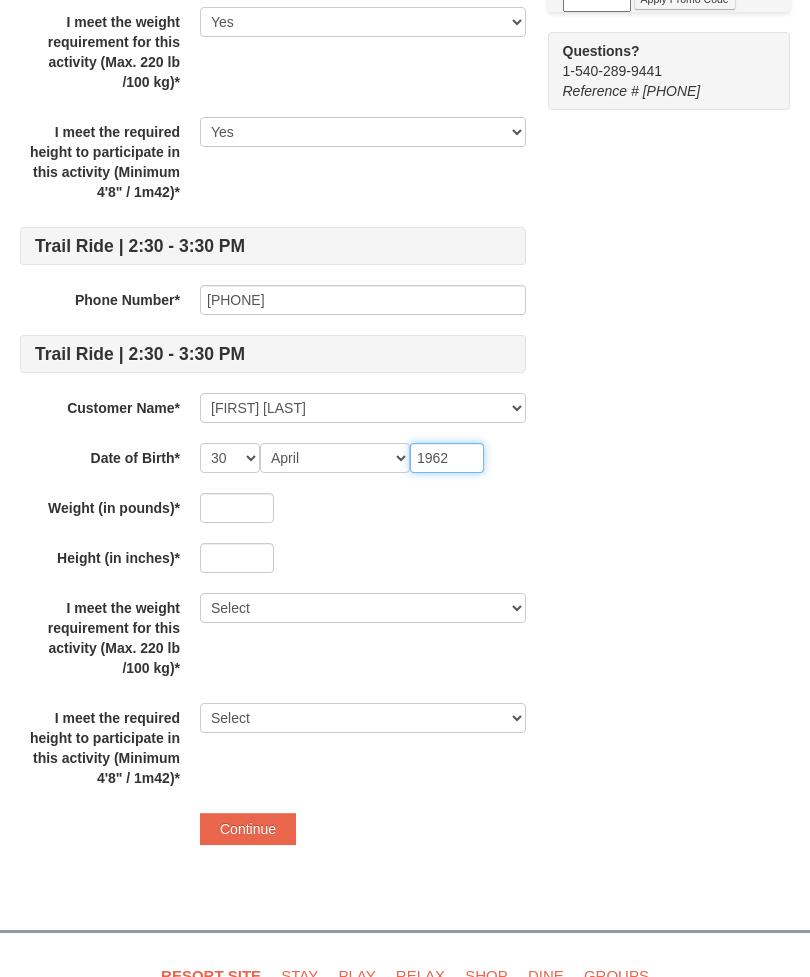 type on "1962" 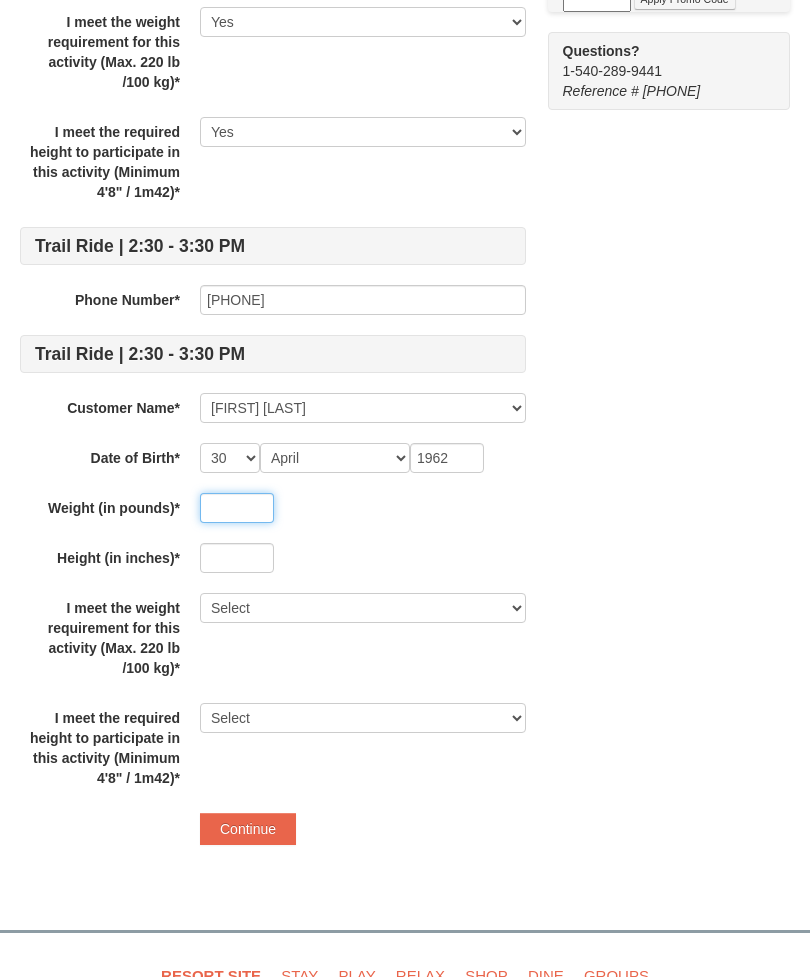 click at bounding box center [237, 508] 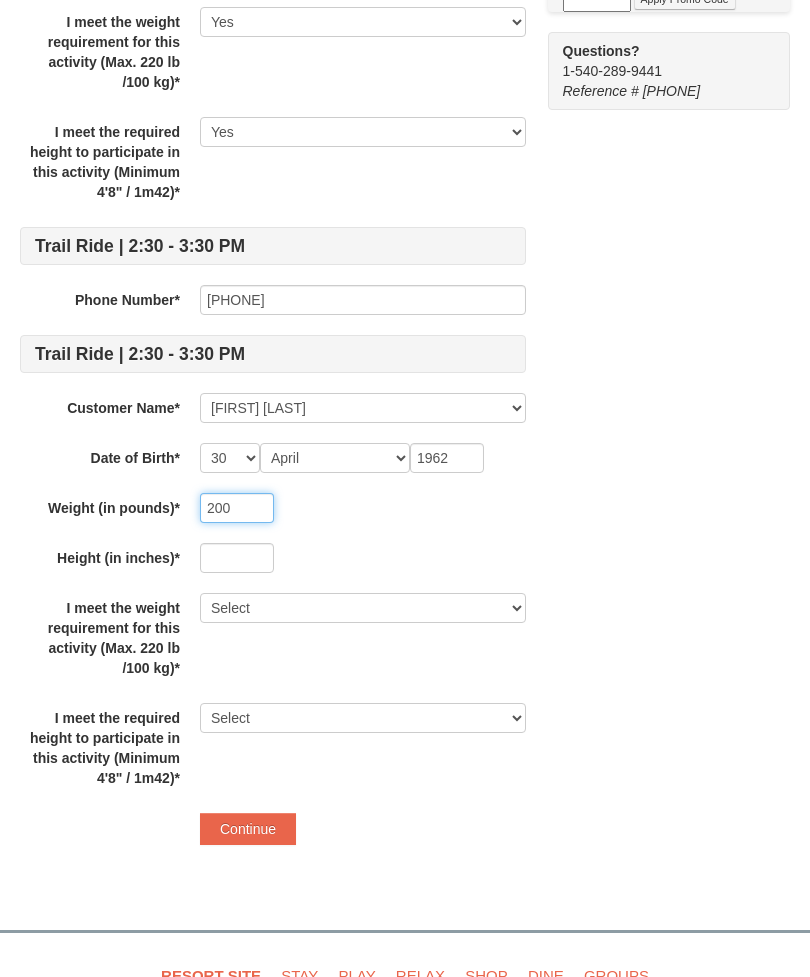 type on "200" 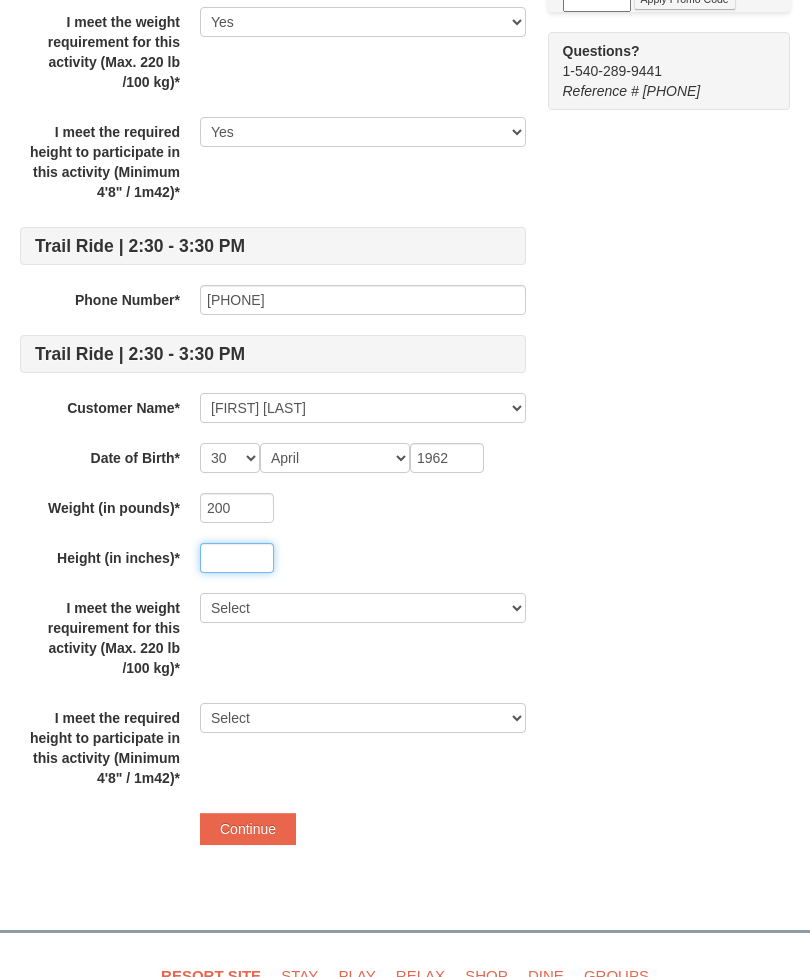 click at bounding box center [237, 558] 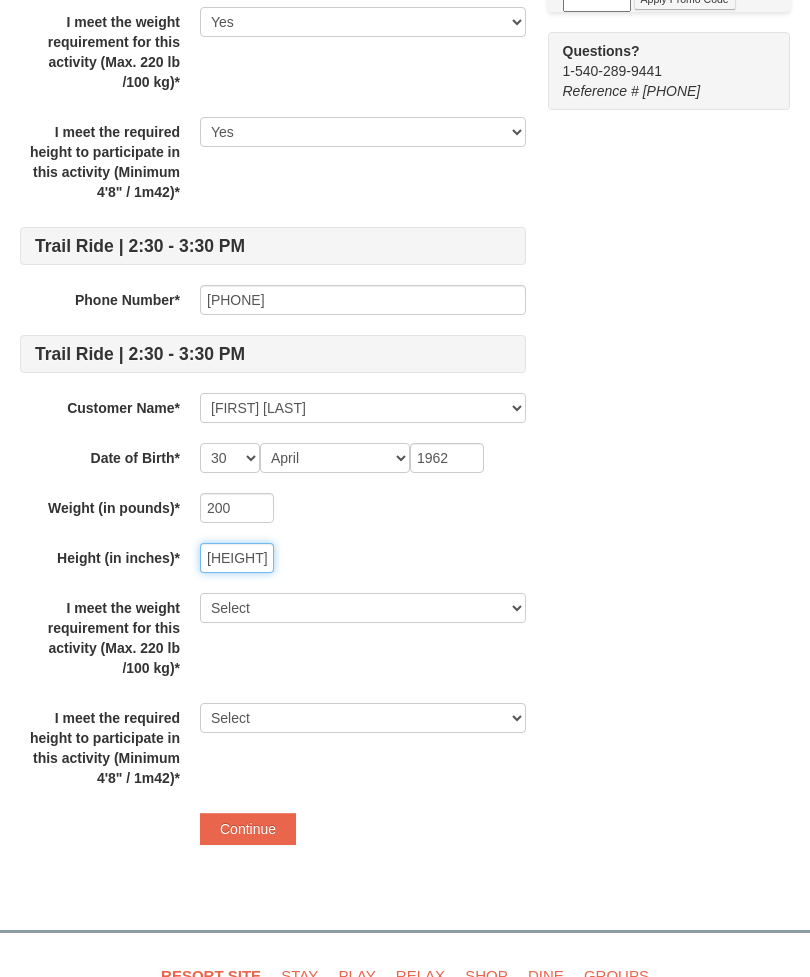 type on "5’8”" 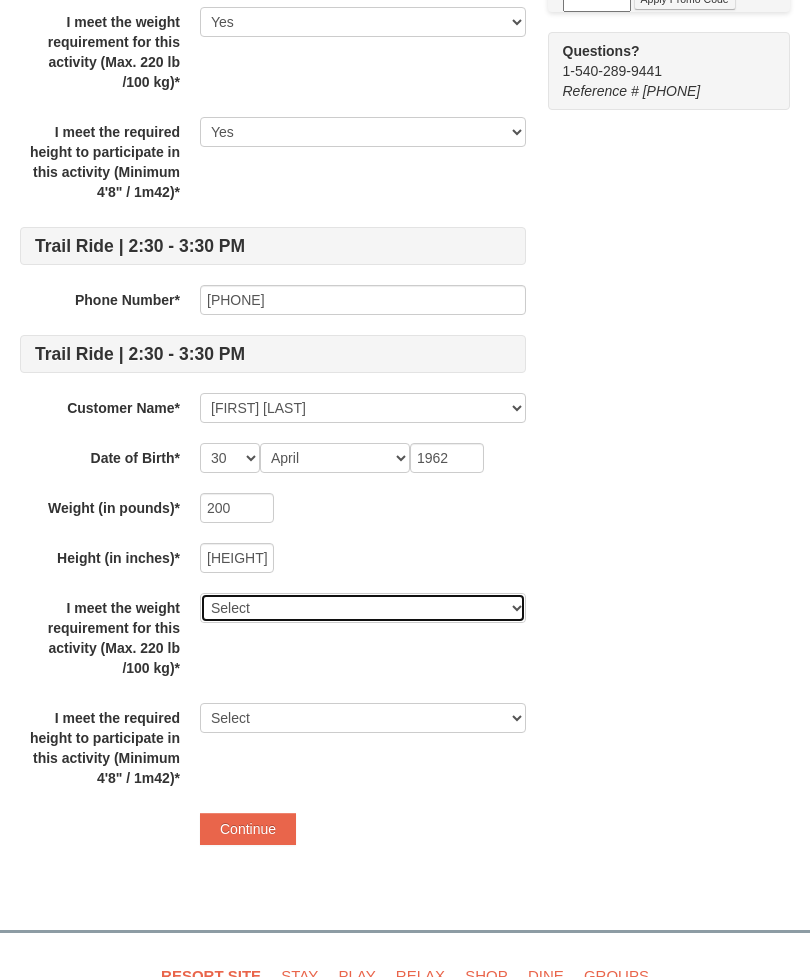 click on "Select Yes" at bounding box center (363, 608) 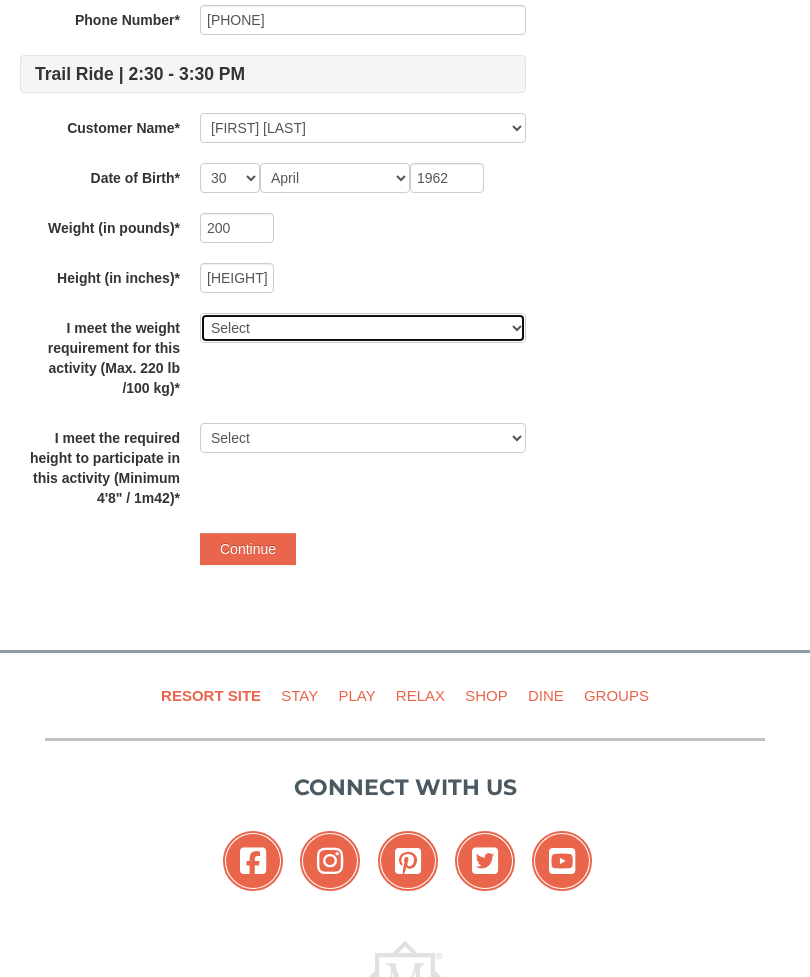 select on "Yes" 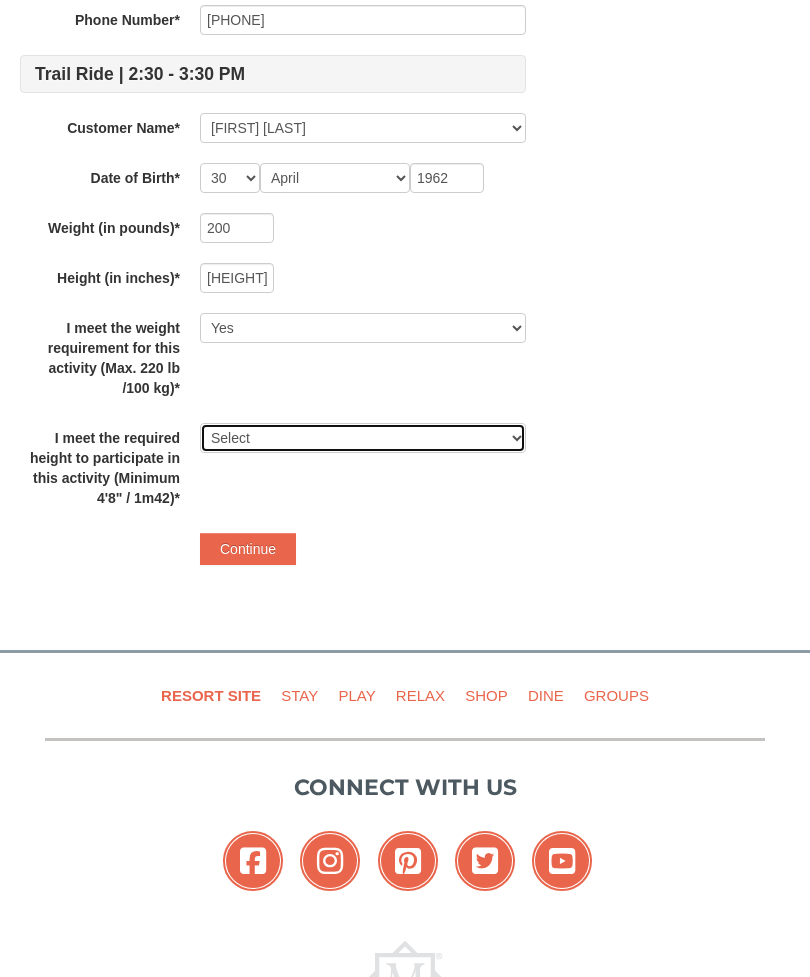 click on "Select Yes" at bounding box center [363, 438] 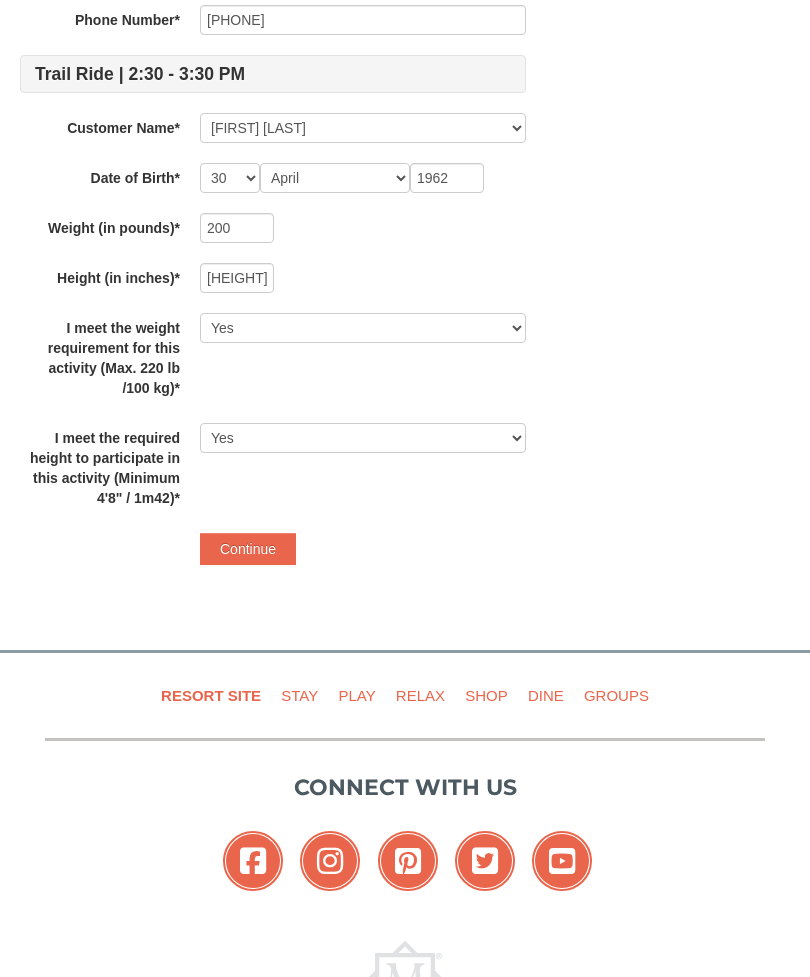 click on "Continue" at bounding box center [248, 549] 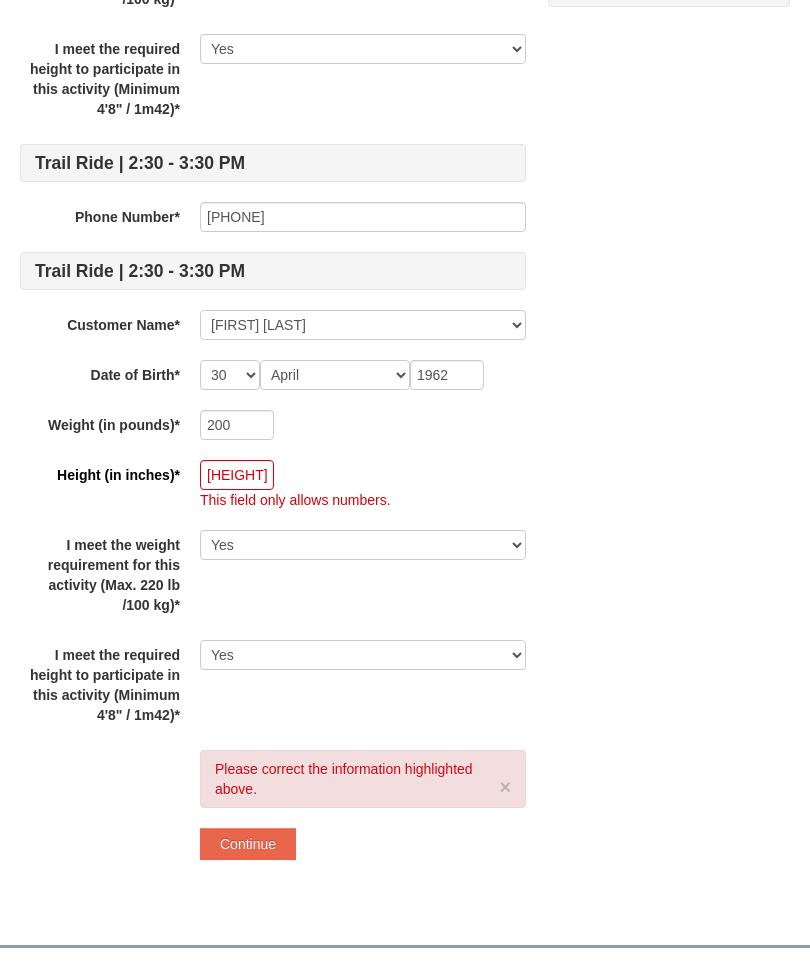 scroll, scrollTop: 742, scrollLeft: 0, axis: vertical 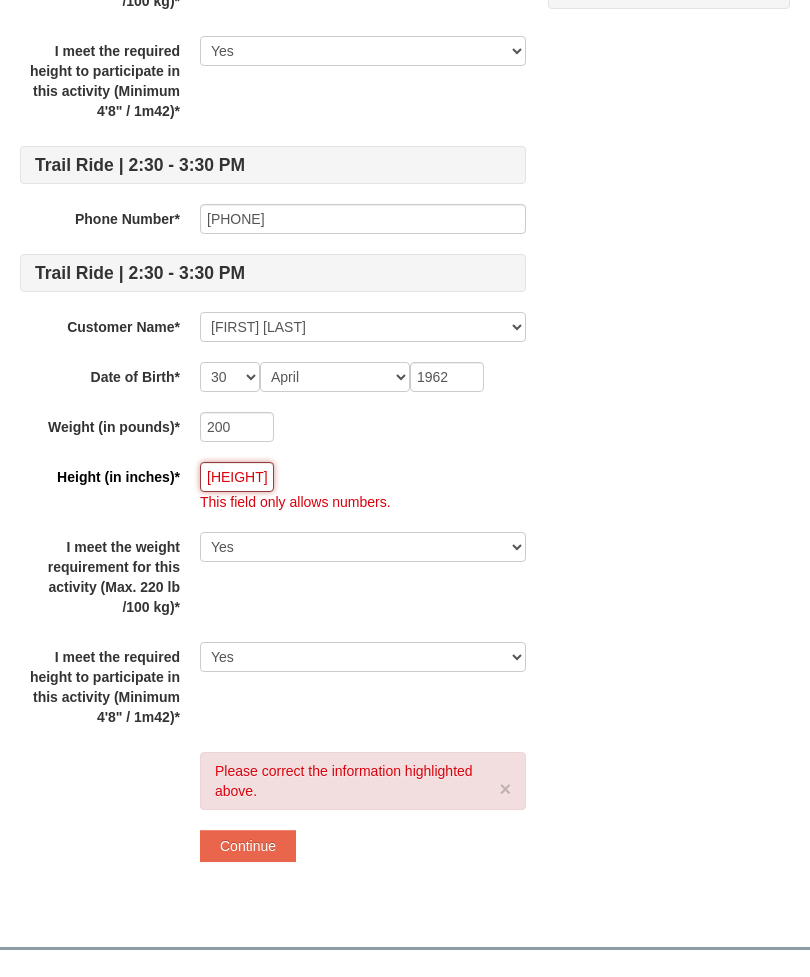 click on "5’8”" at bounding box center (237, 478) 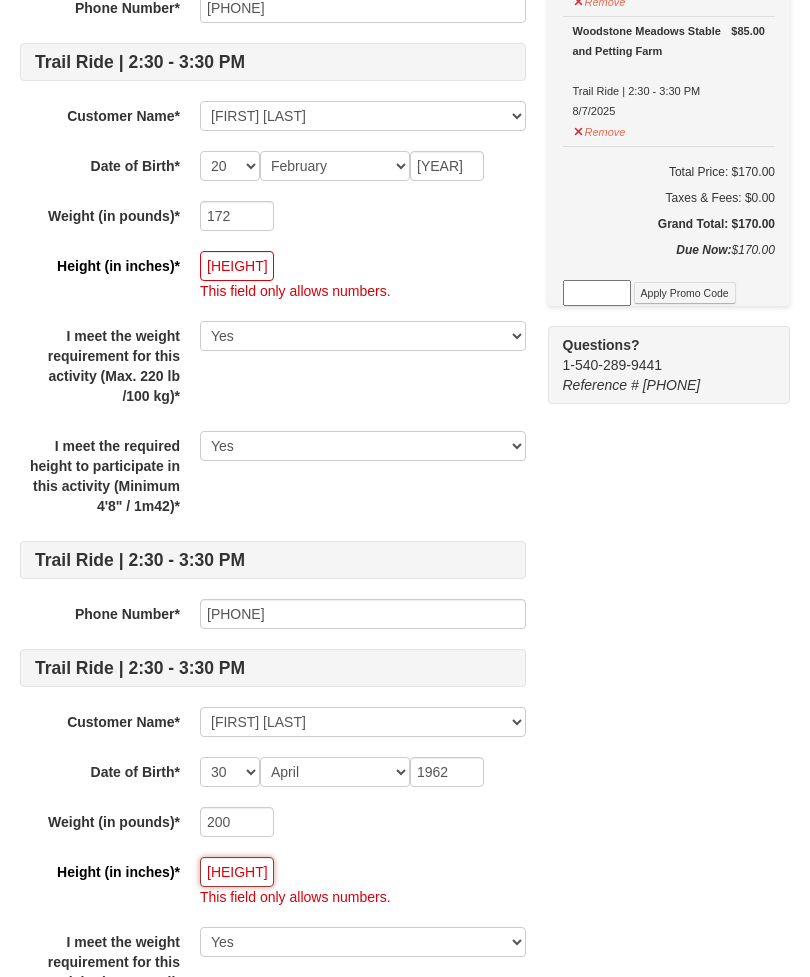 scroll, scrollTop: 346, scrollLeft: 0, axis: vertical 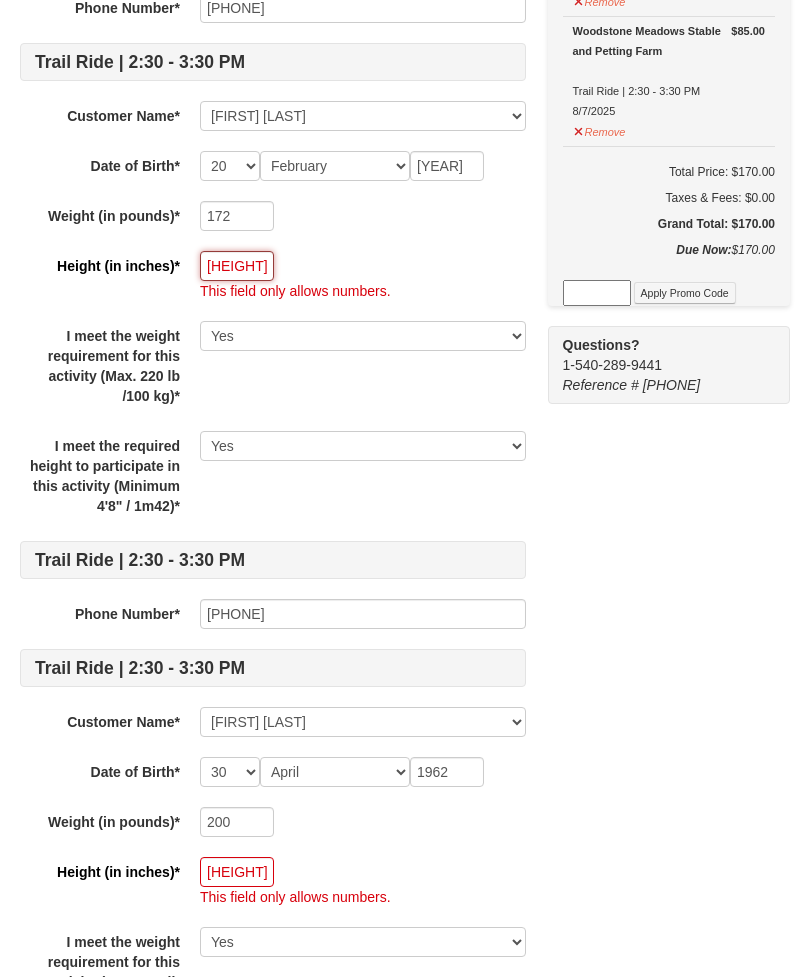 click on "5’4”" at bounding box center [237, 267] 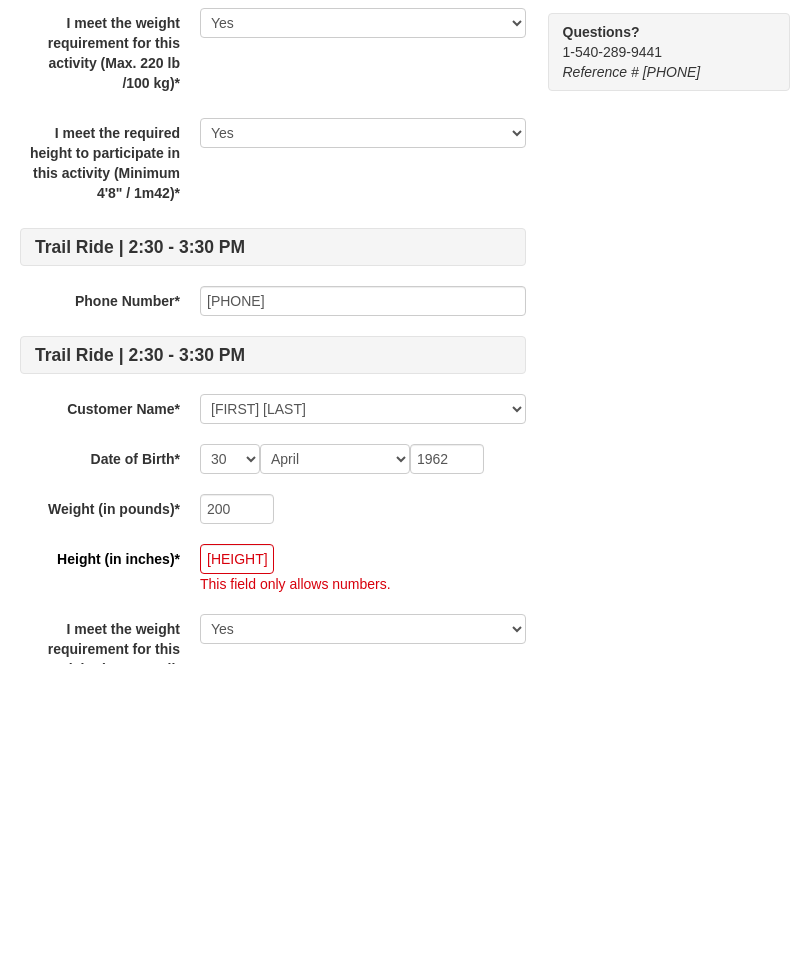 type on "64" 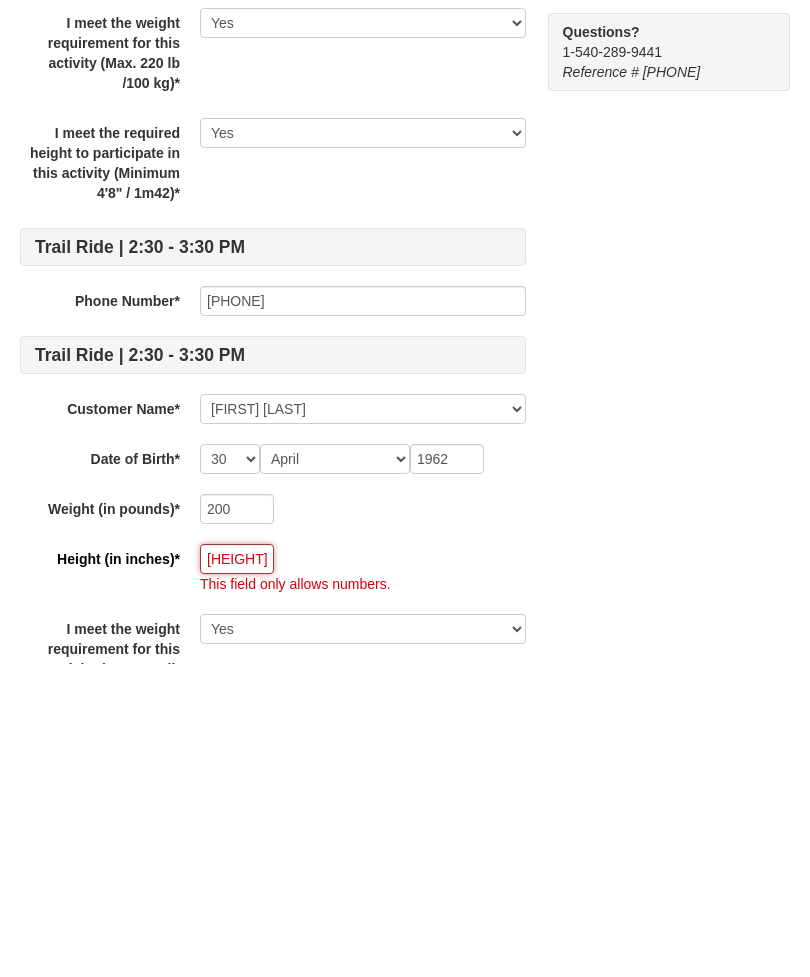 click on "5’8”" at bounding box center [237, 873] 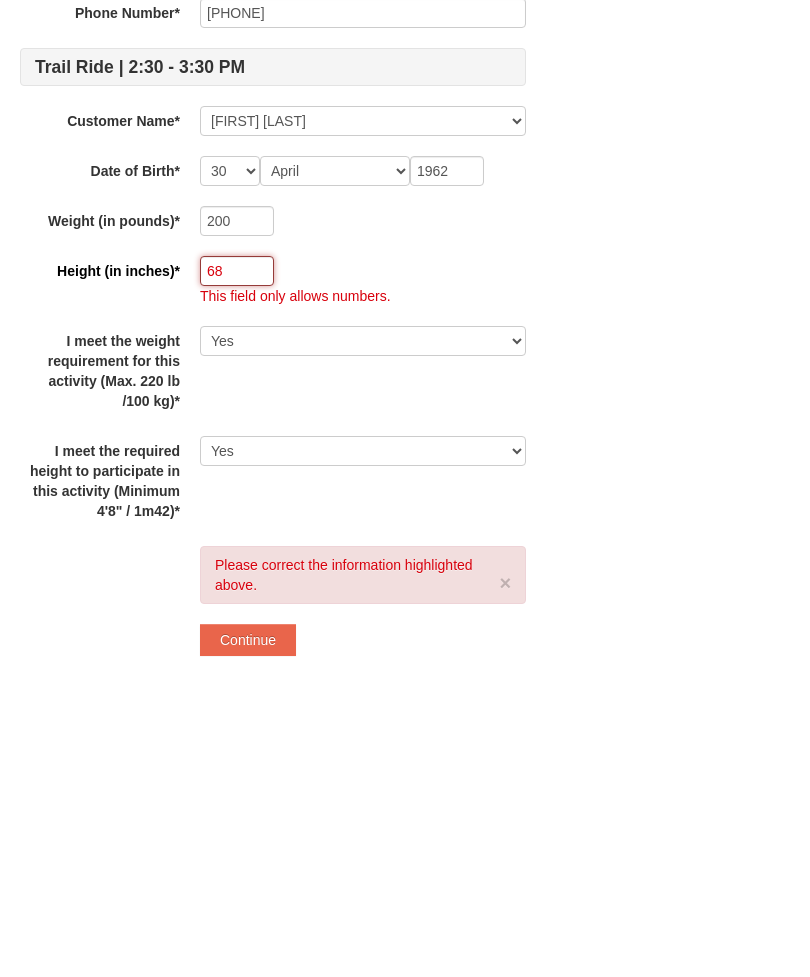 type on "68" 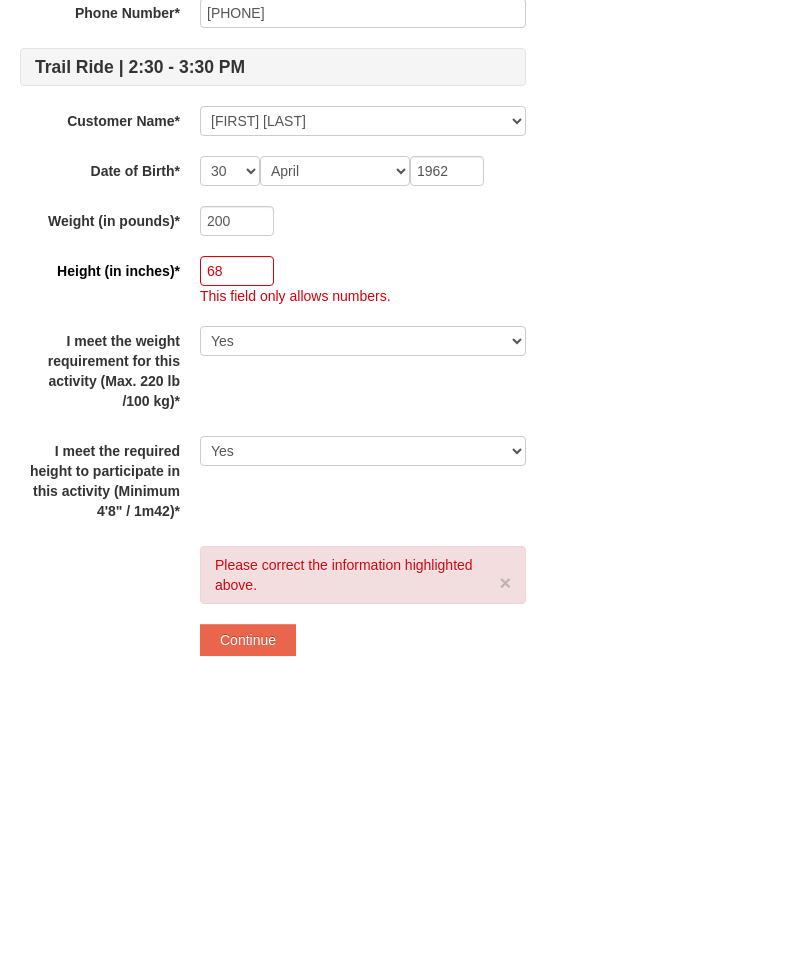 click on "Continue" at bounding box center [248, 960] 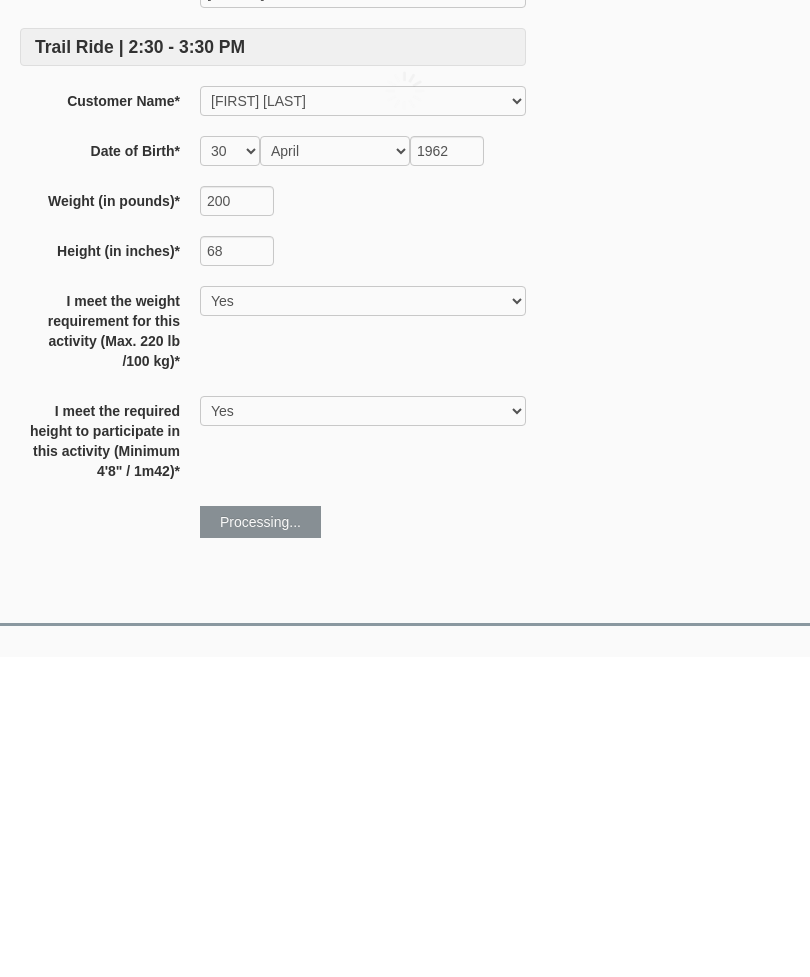 scroll, scrollTop: 948, scrollLeft: 0, axis: vertical 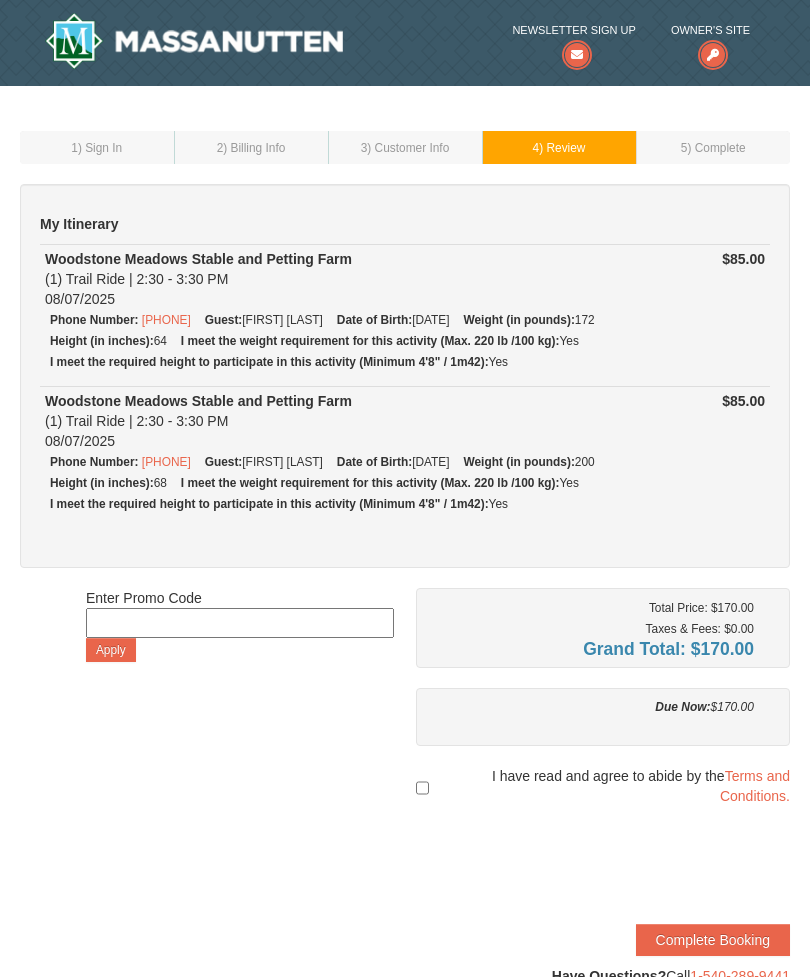 click at bounding box center (422, 788) 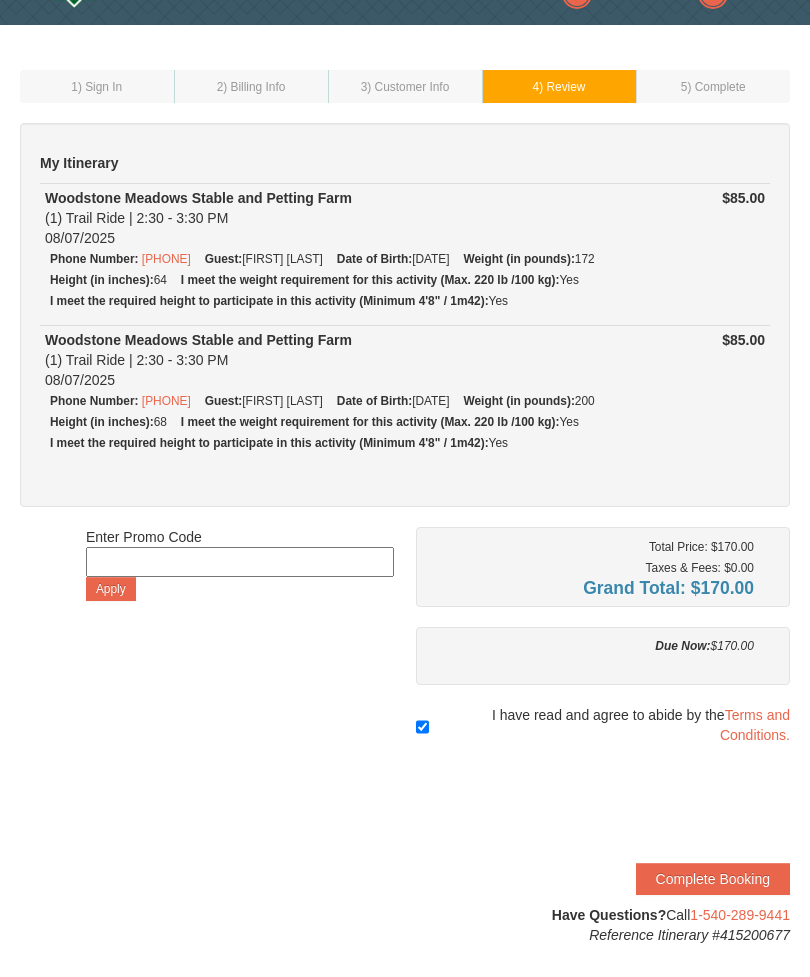 scroll, scrollTop: 61, scrollLeft: 0, axis: vertical 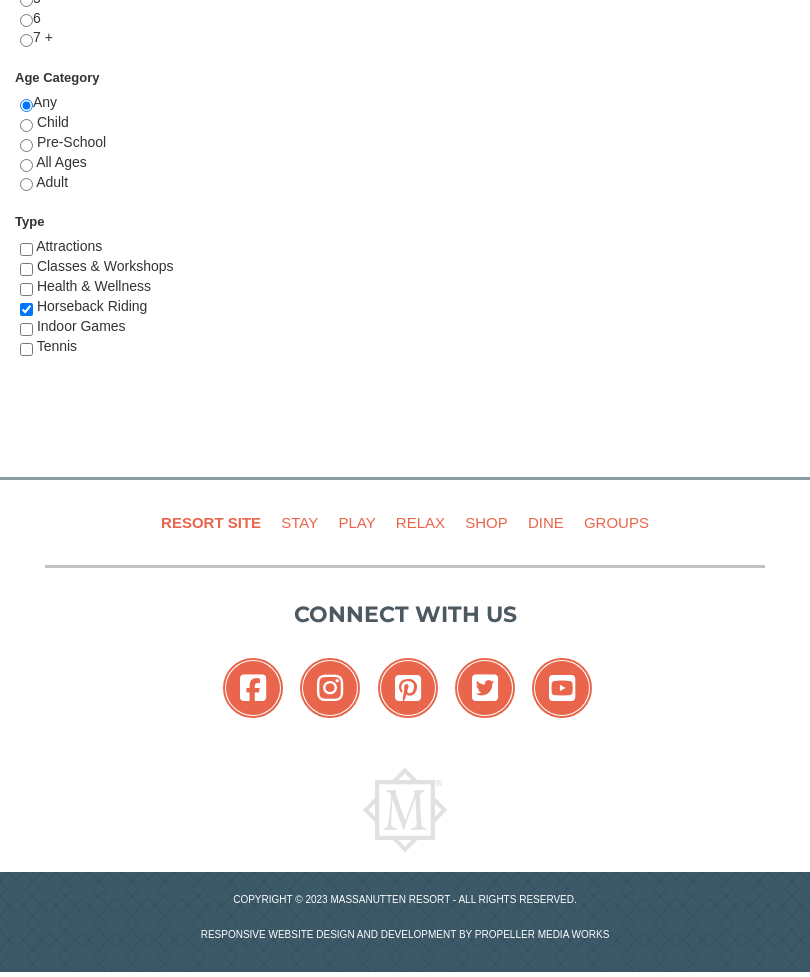click on "Play" at bounding box center (356, 522) 